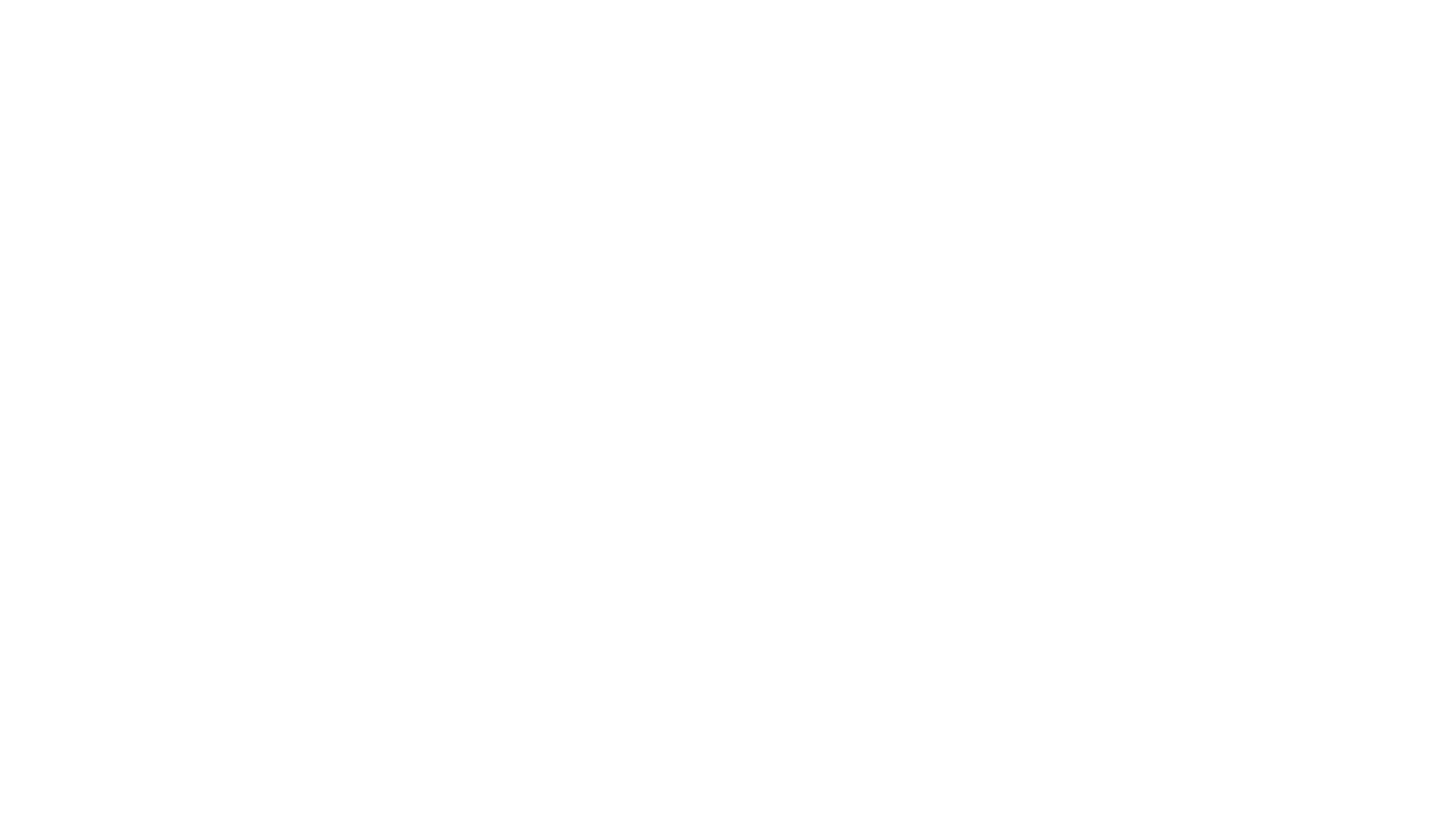 scroll, scrollTop: 0, scrollLeft: 0, axis: both 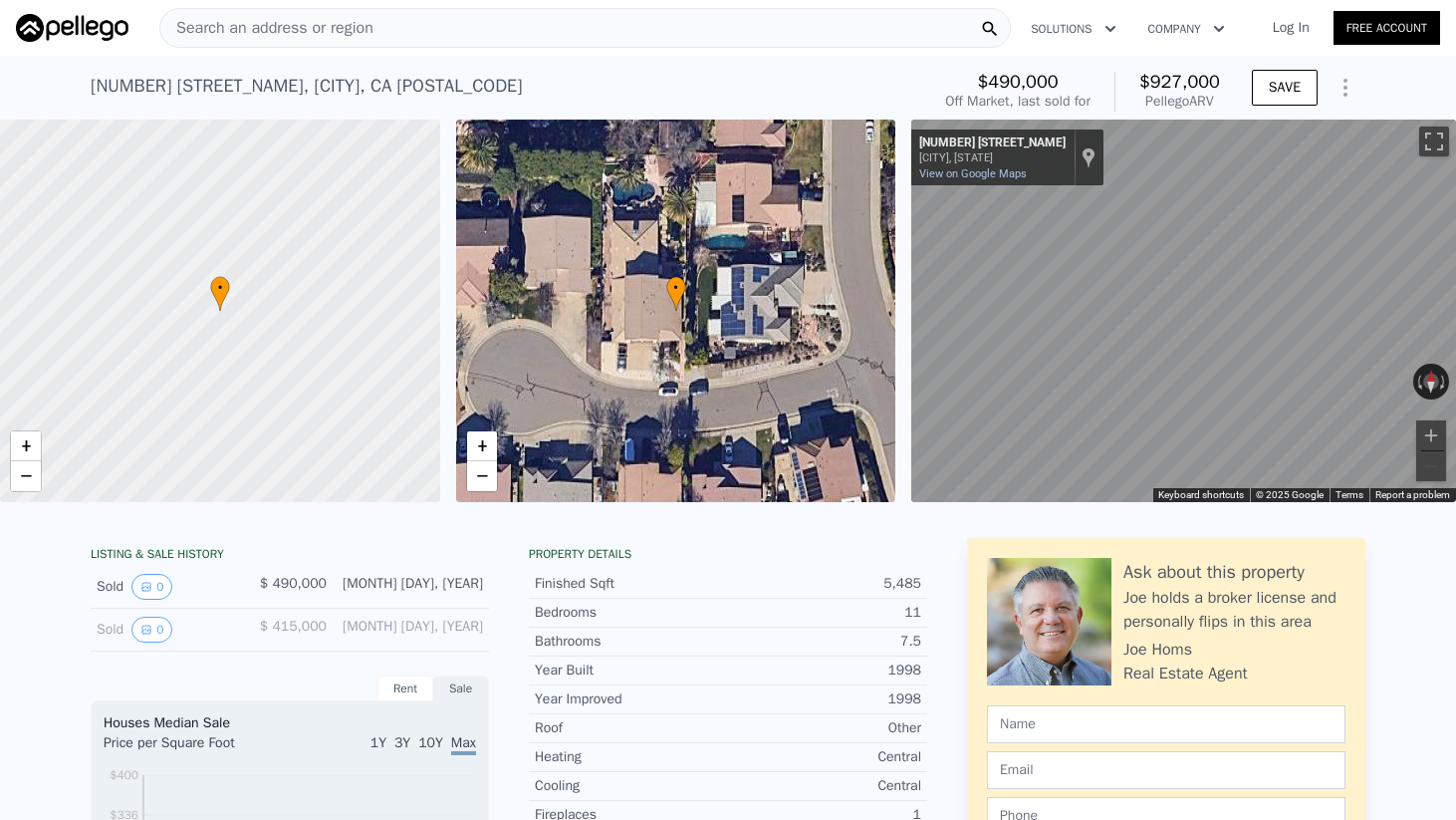 click on "Search an address or region" at bounding box center [267, 28] 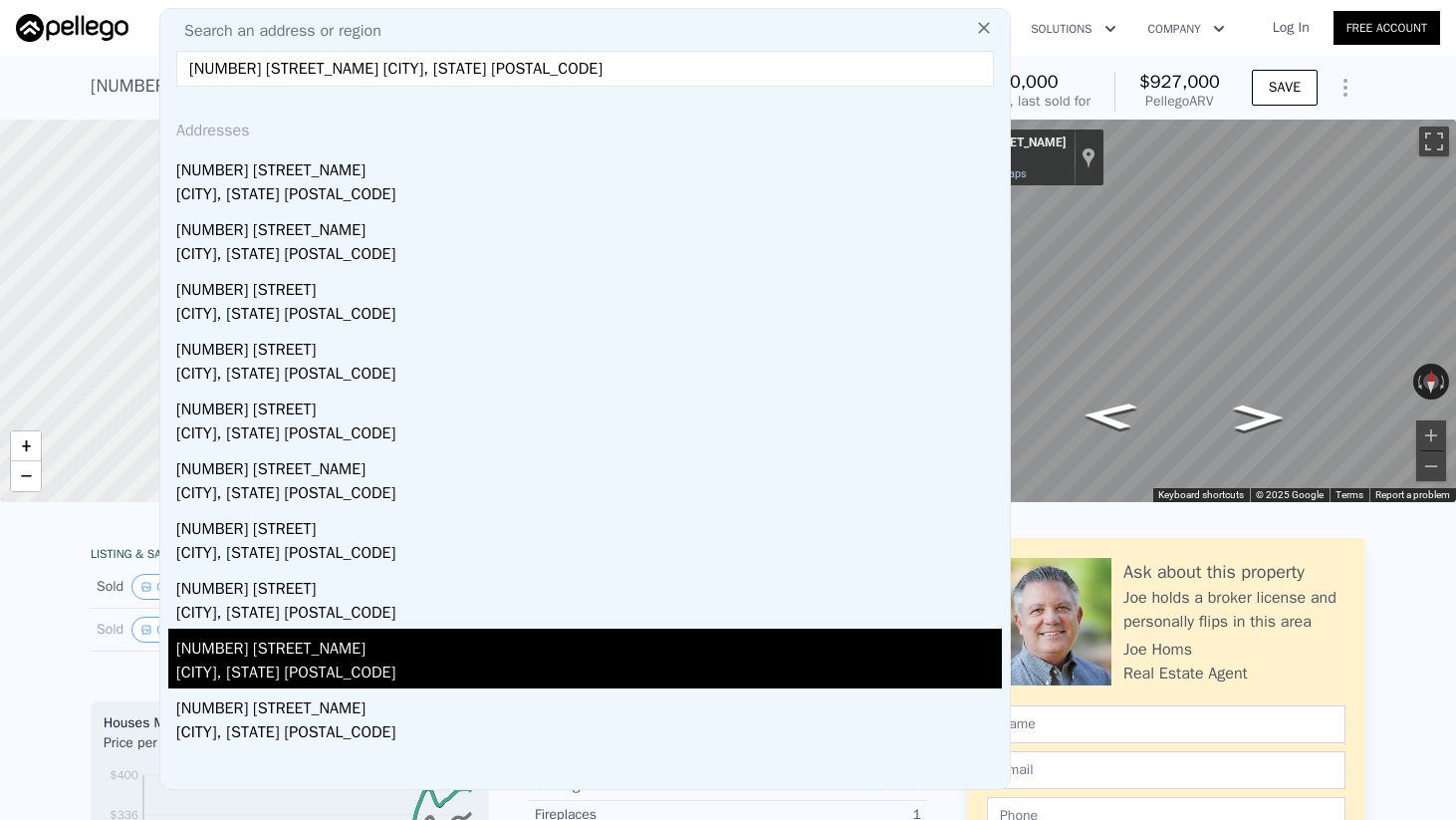 type on "[NUMBER] [STREET_NAME] [CITY], [STATE] [POSTAL_CODE]" 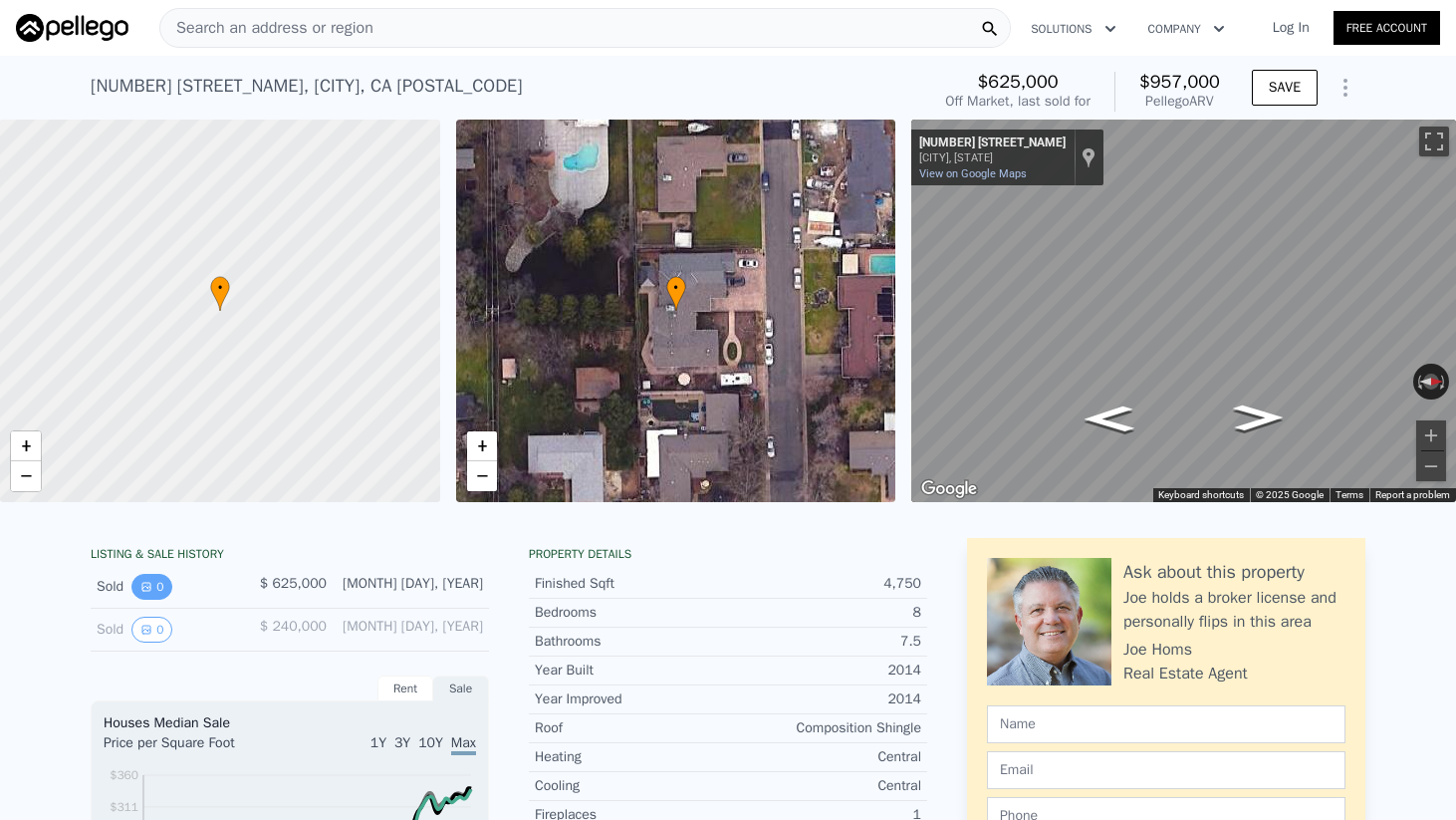 click 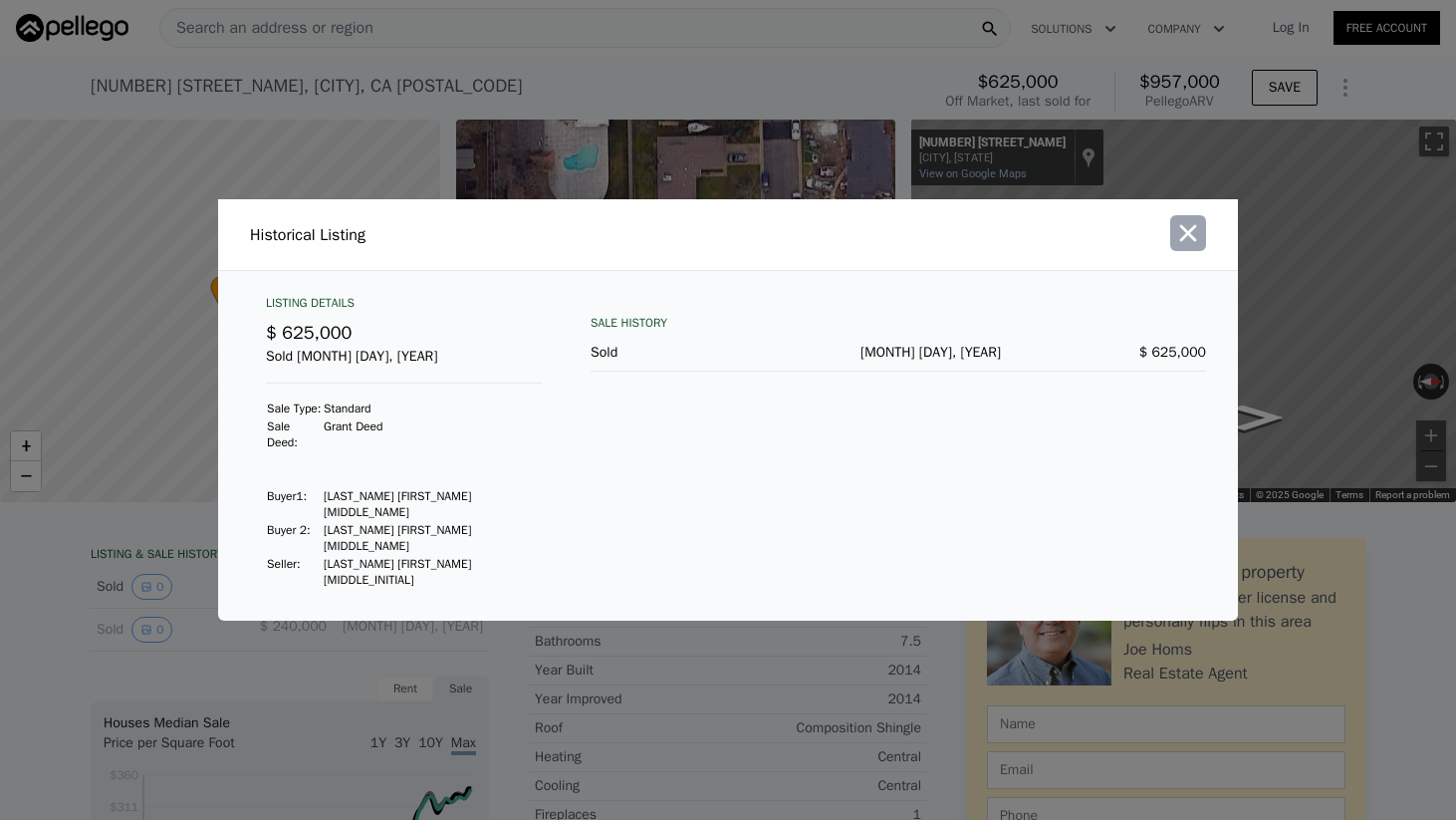 click 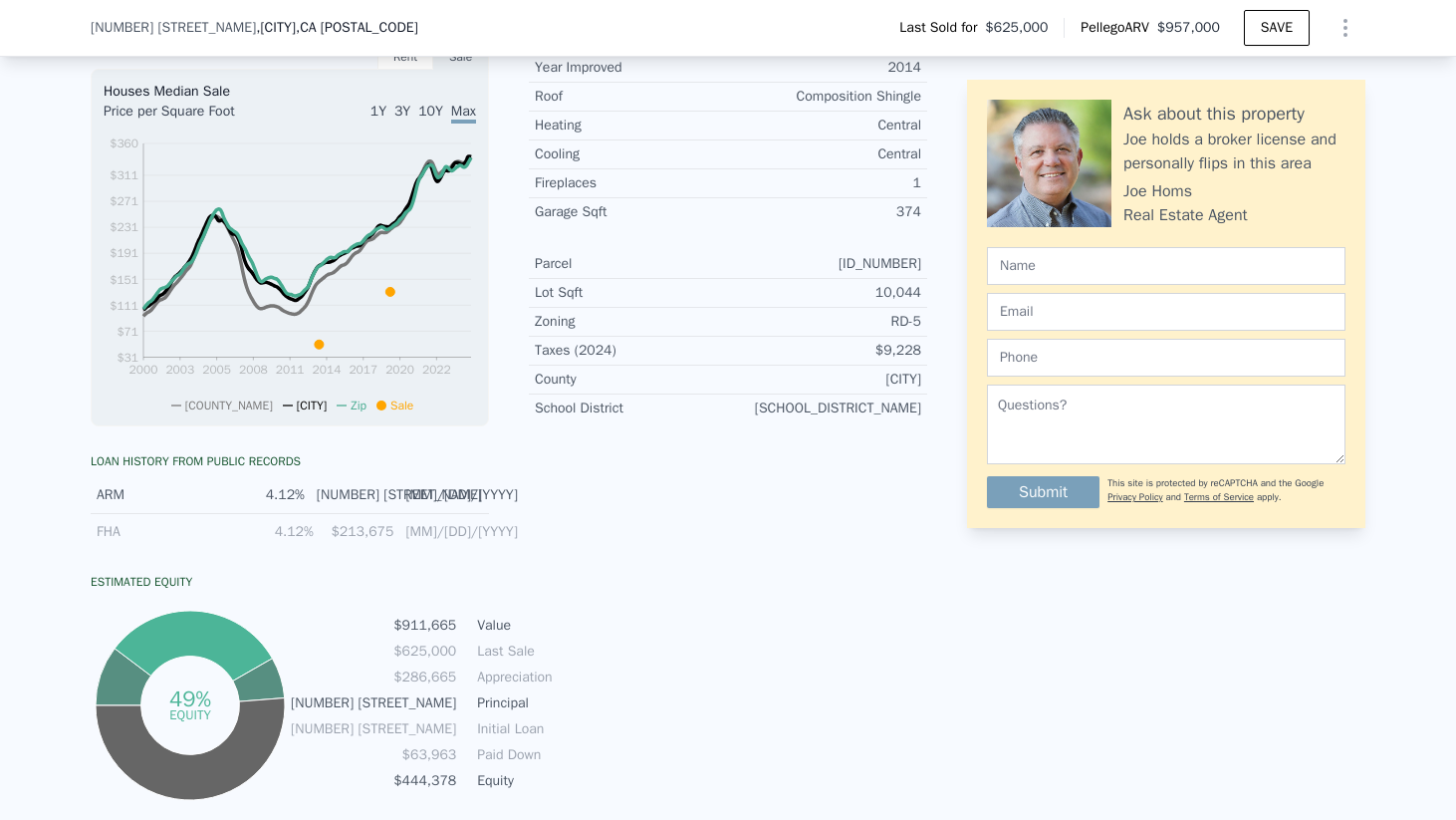 scroll, scrollTop: 809, scrollLeft: 0, axis: vertical 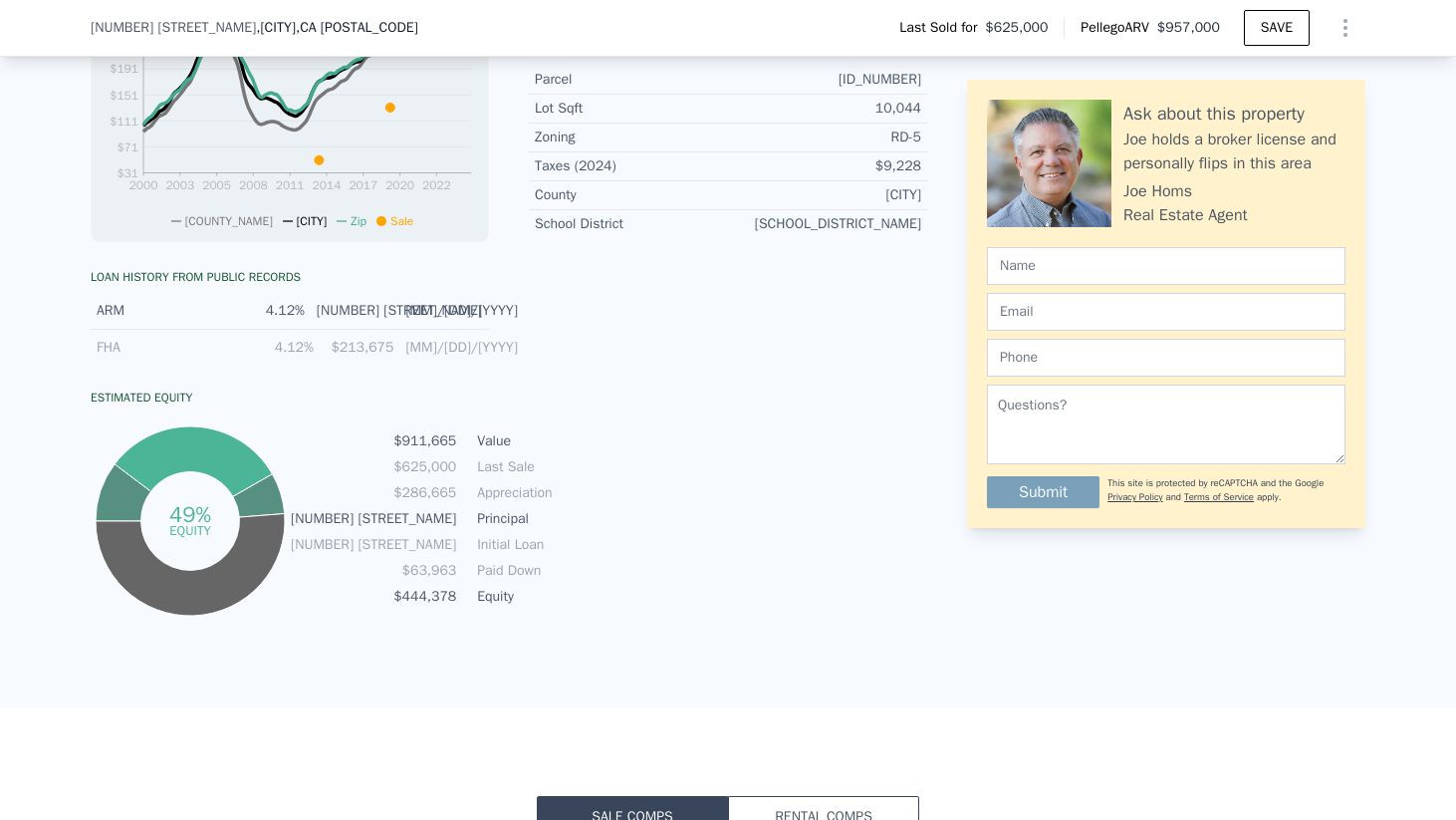 click on ",  [STATE]   [POSTAL_CODE]" at bounding box center [357, 27] 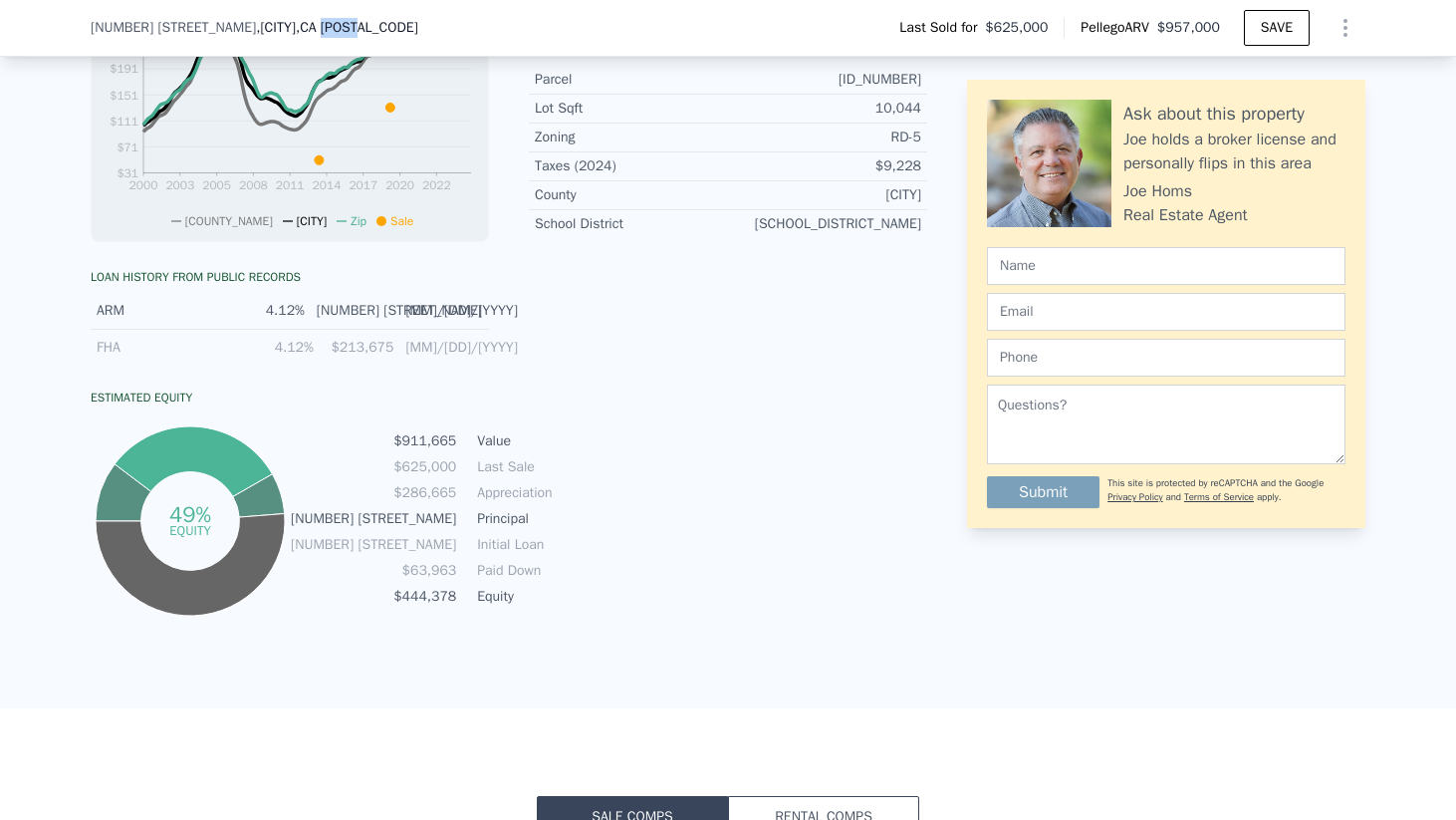 click on ",  [STATE]   [POSTAL_CODE]" at bounding box center (357, 27) 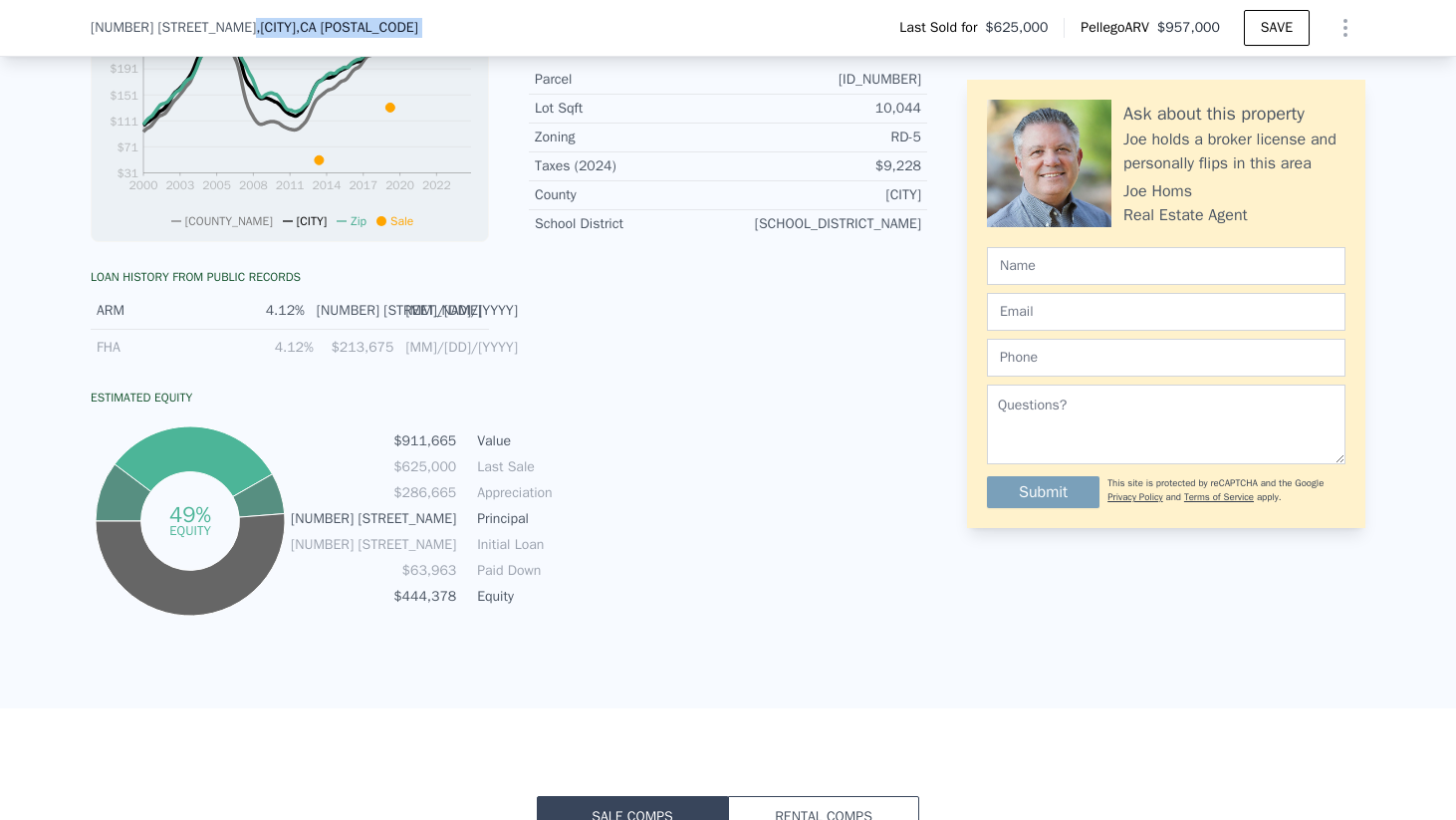 click on ",  [STATE]   [POSTAL_CODE]" at bounding box center [357, 27] 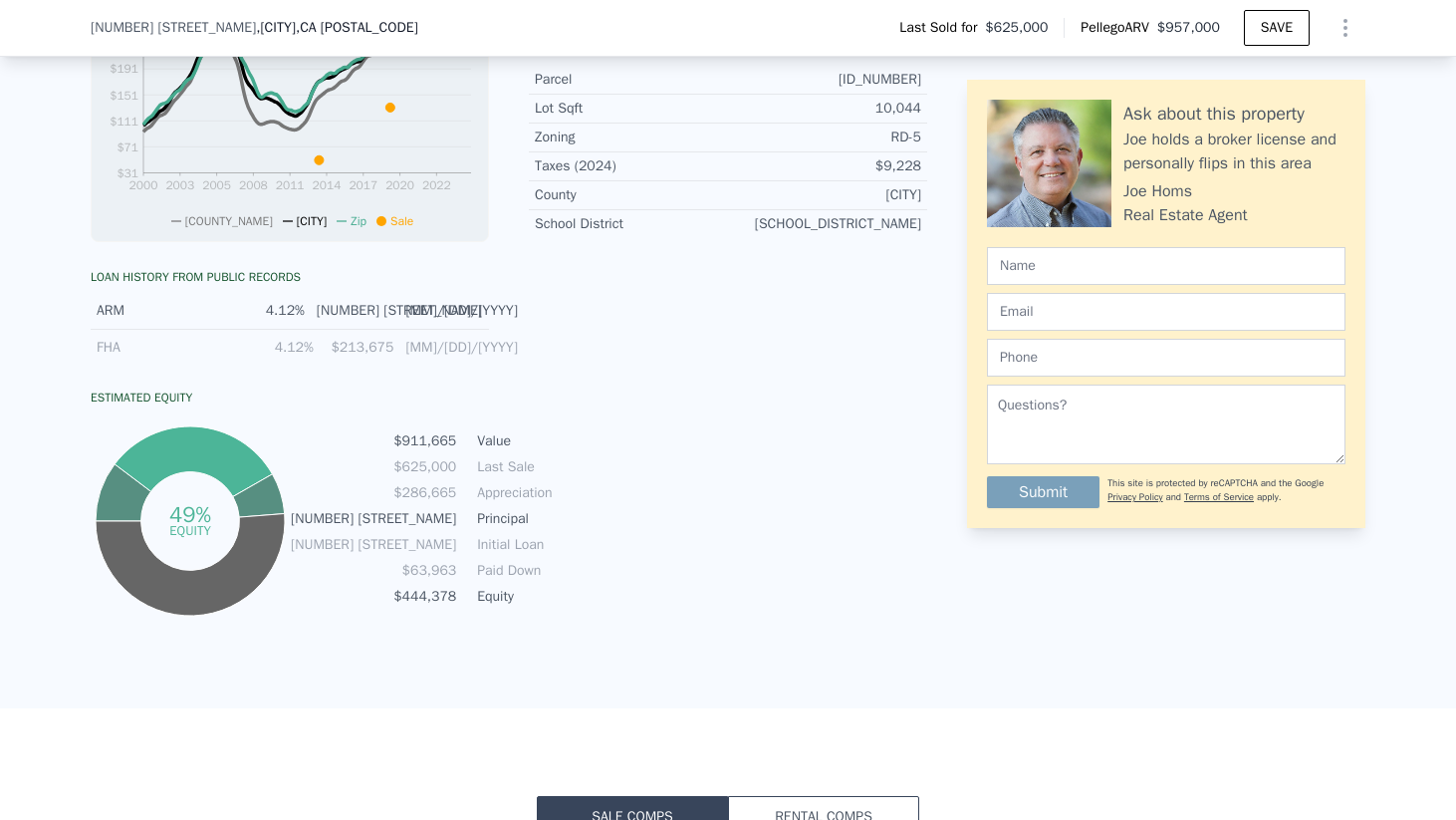 click on ",  [STATE]   [POSTAL_CODE]" at bounding box center [357, 27] 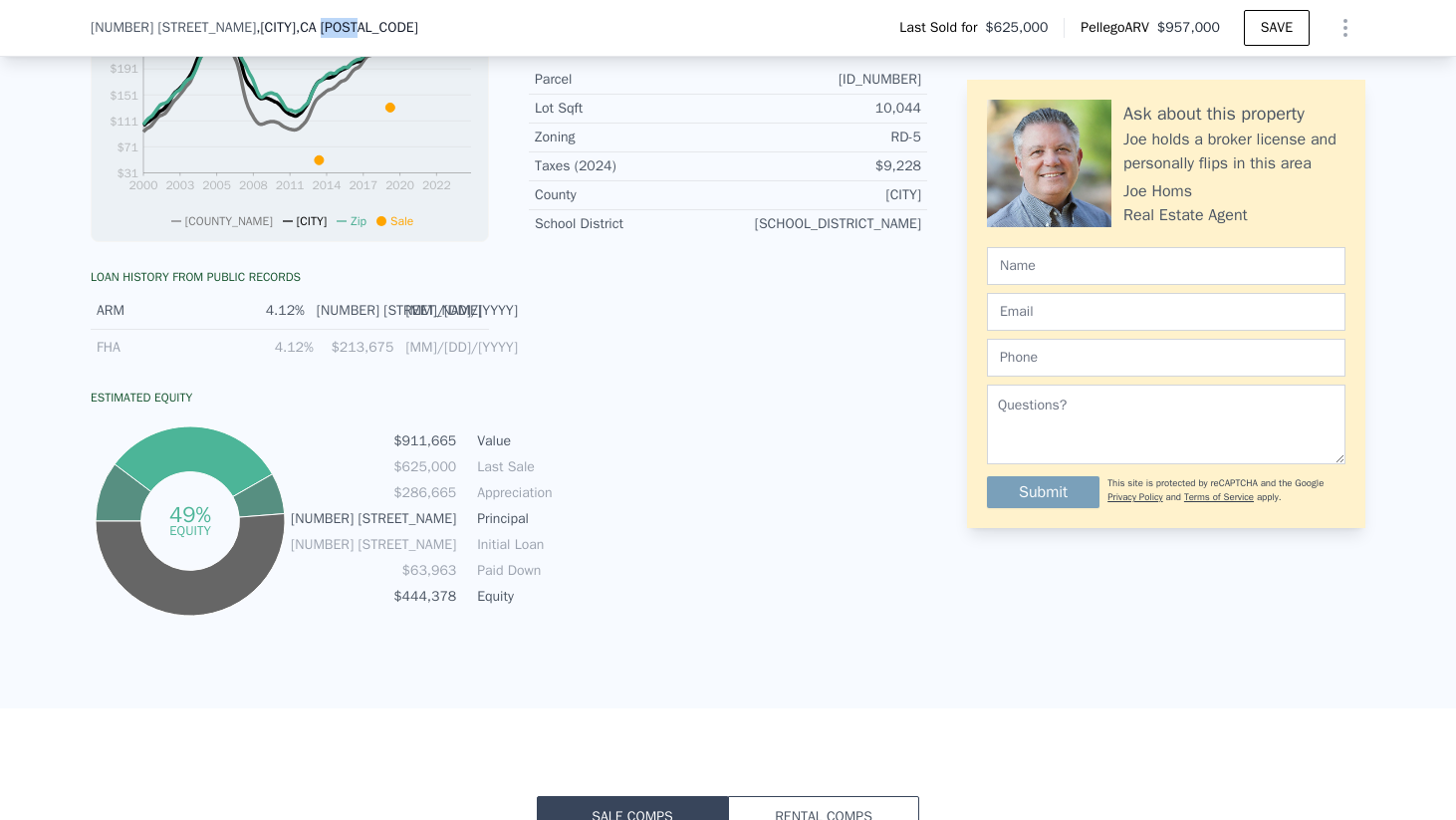 click on ",  [STATE]   [POSTAL_CODE]" at bounding box center (357, 27) 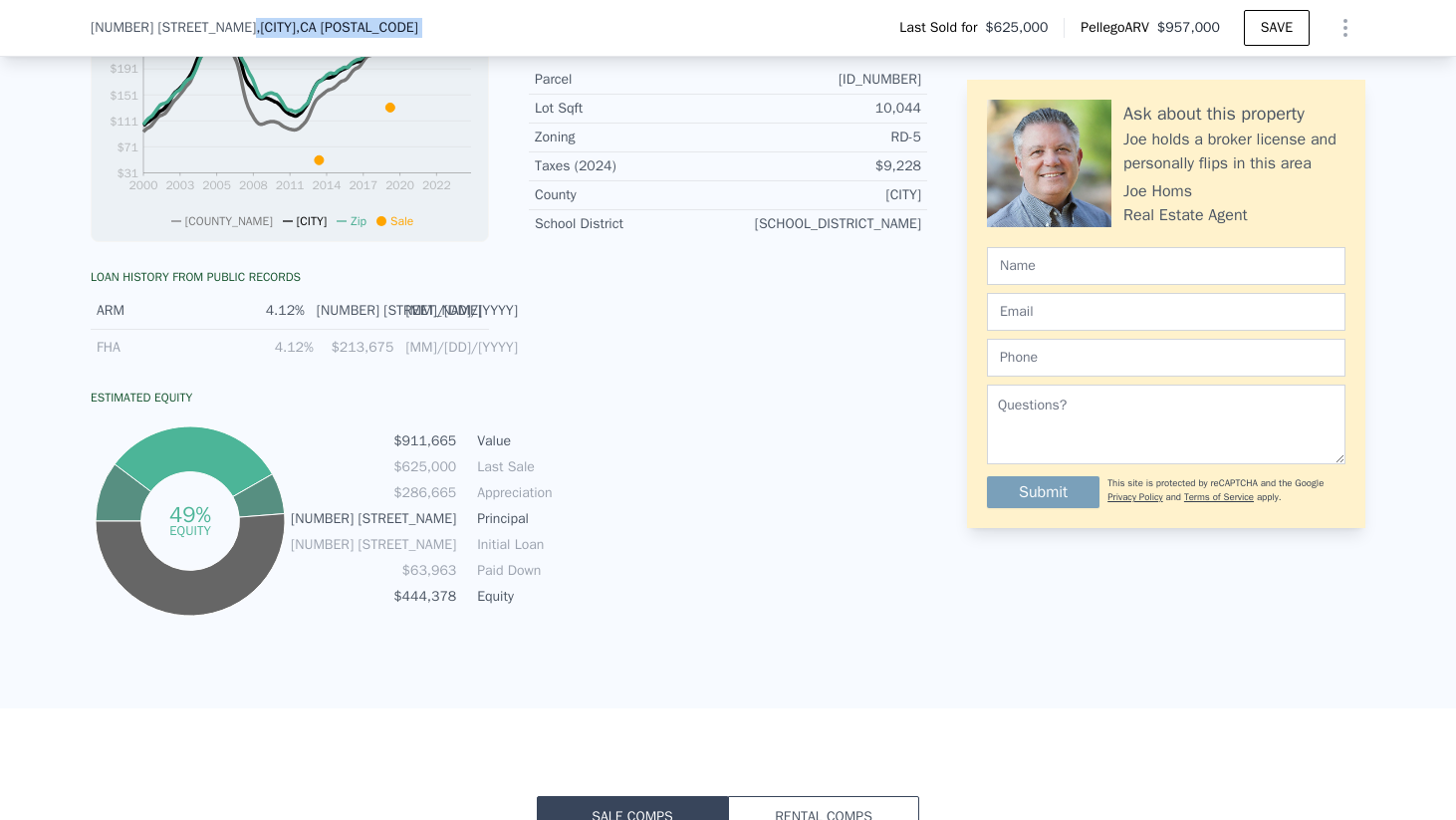 click on ",  [STATE]   [POSTAL_CODE]" at bounding box center (357, 27) 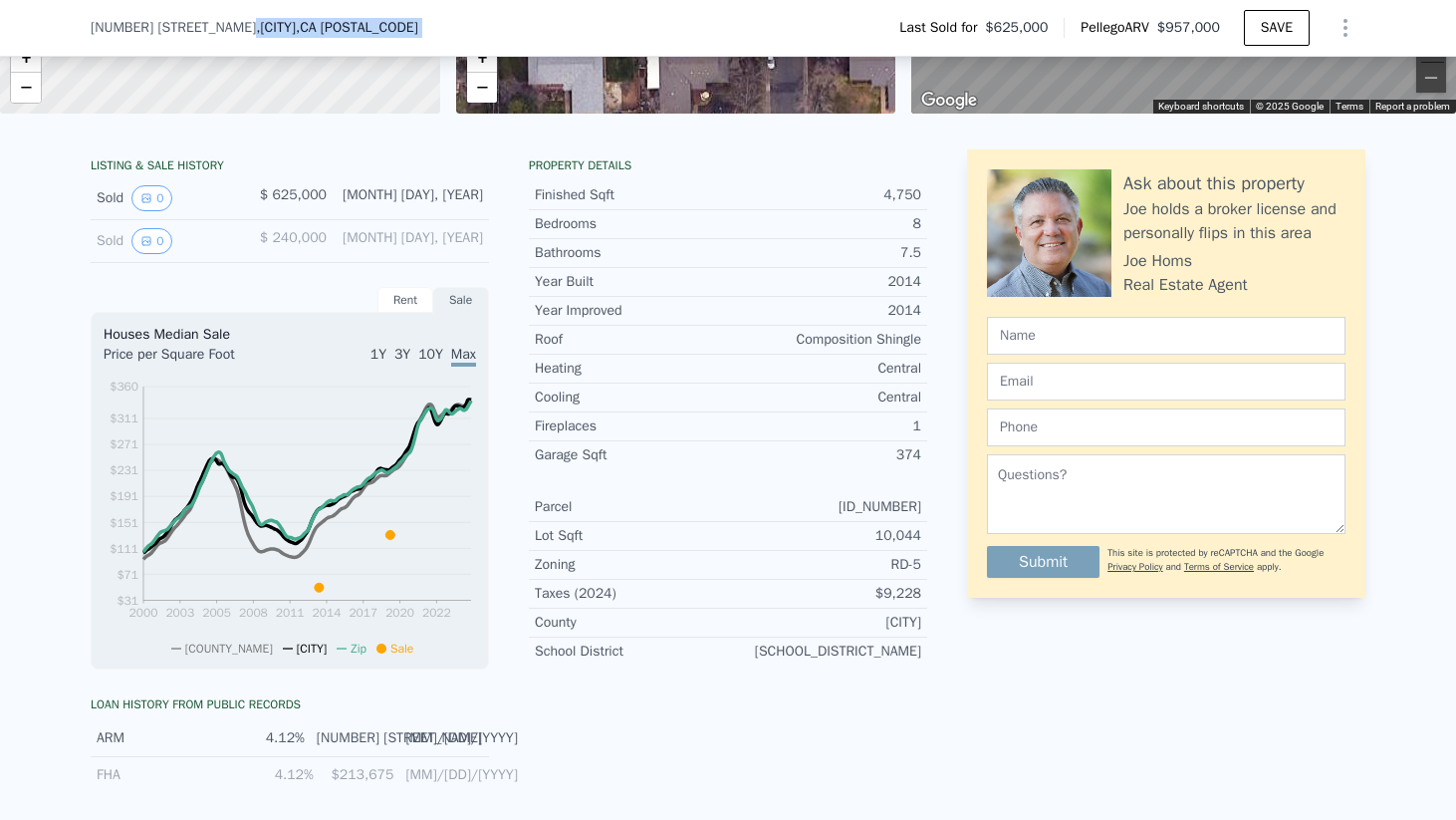 scroll, scrollTop: 0, scrollLeft: 0, axis: both 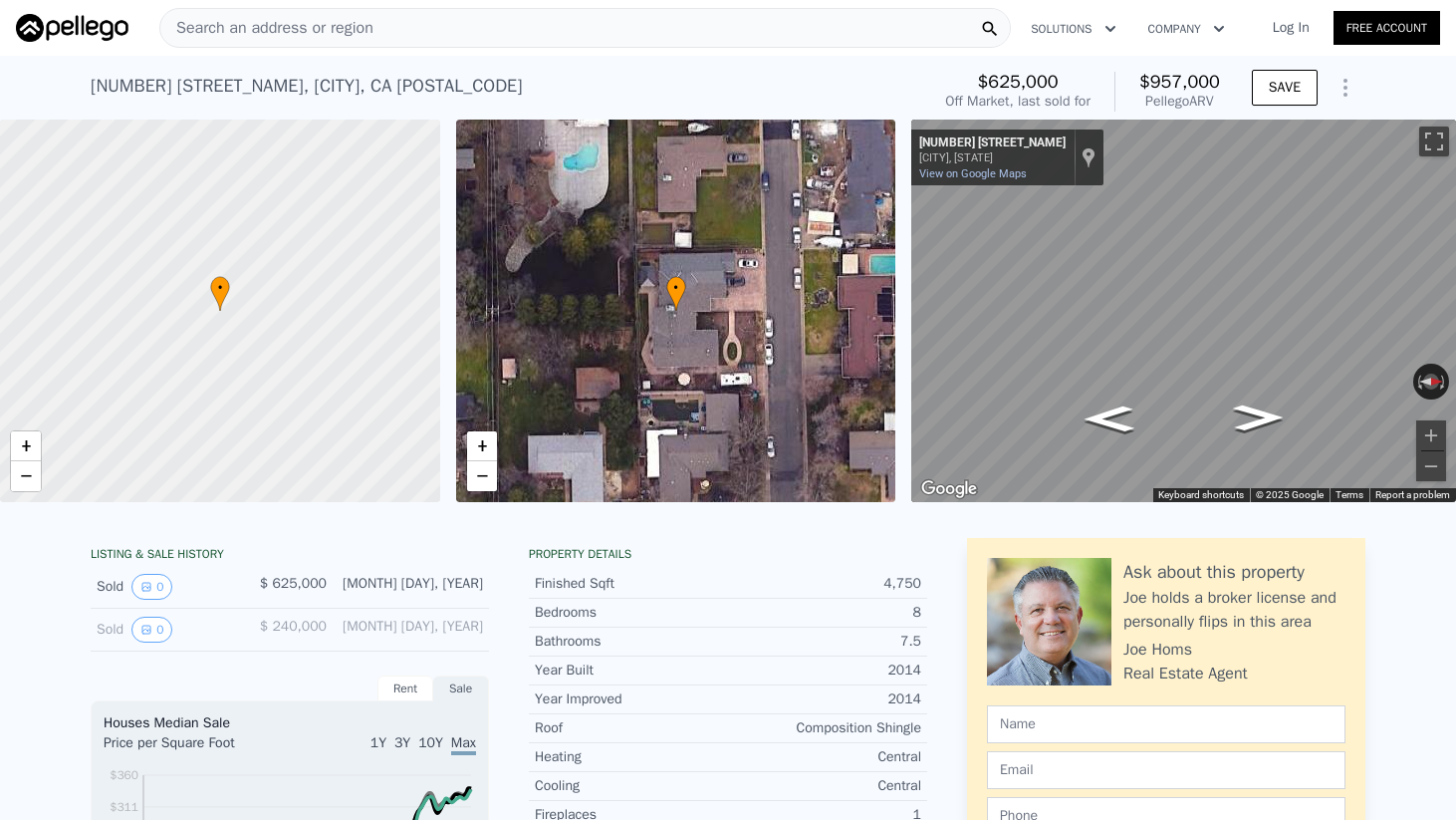 click on "Search an address or region" at bounding box center [267, 28] 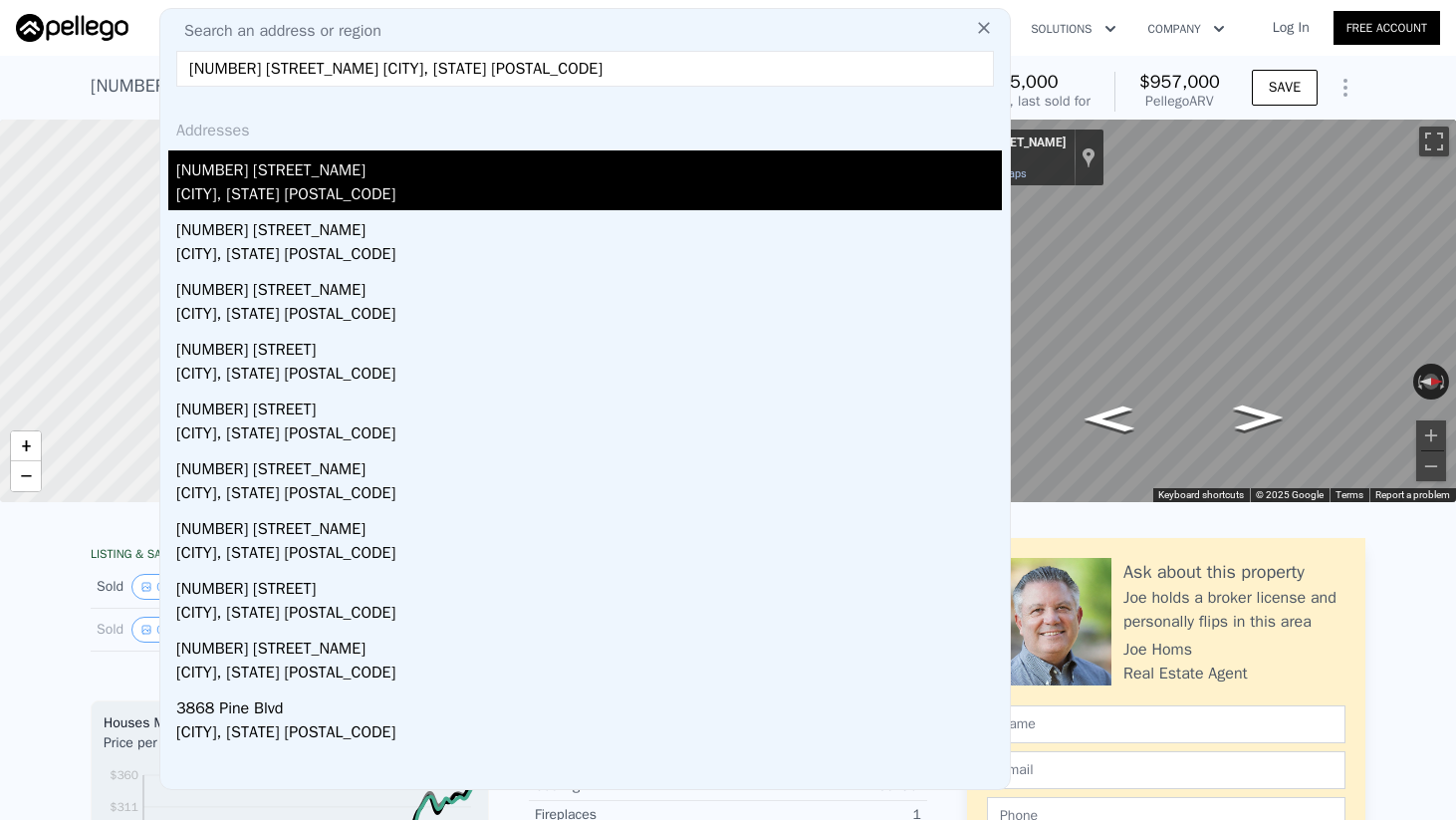 type on "[NUMBER] [STREET_NAME] [CITY], [STATE] [POSTAL_CODE]" 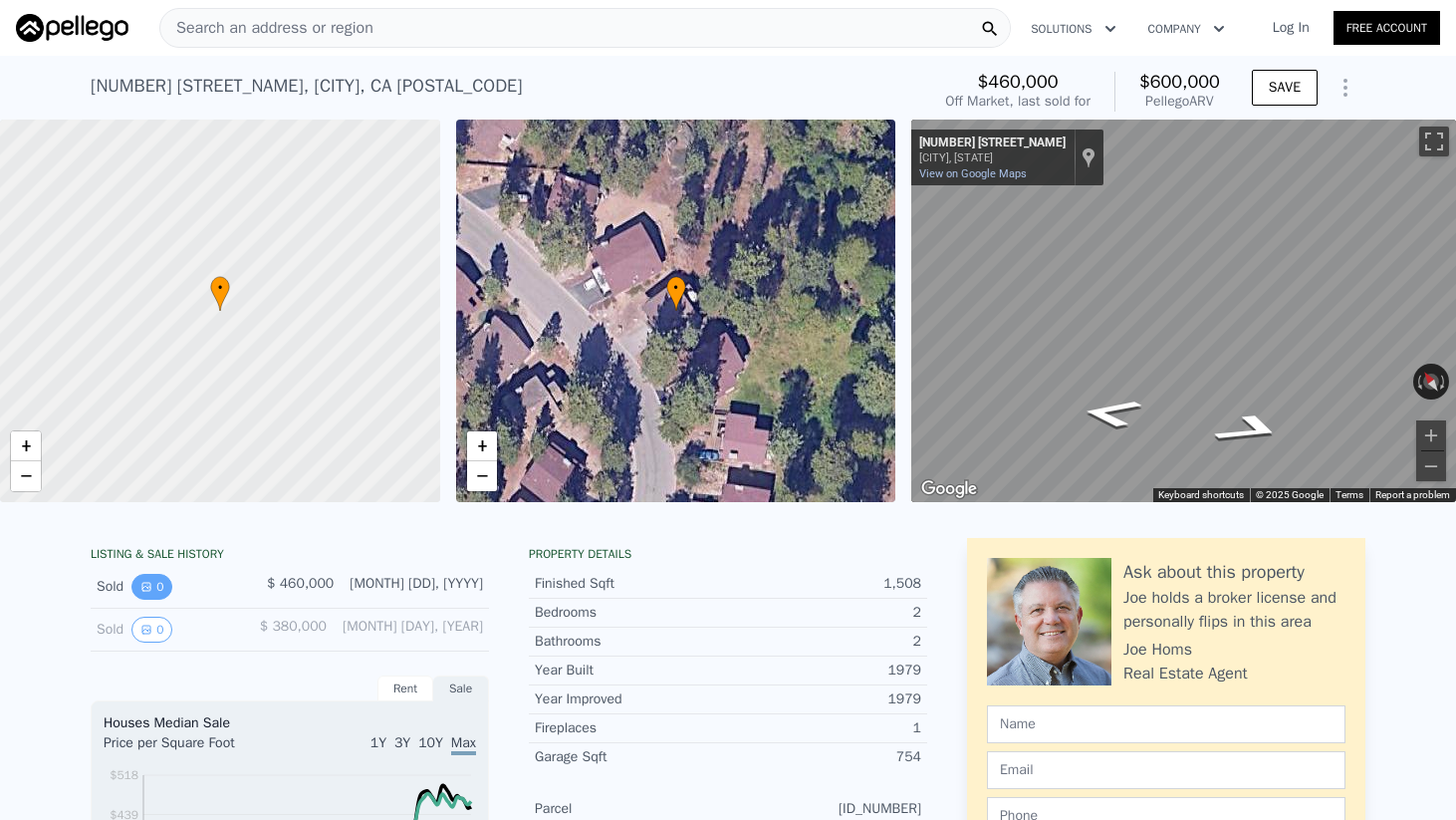 click on "0" at bounding box center [151, 587] 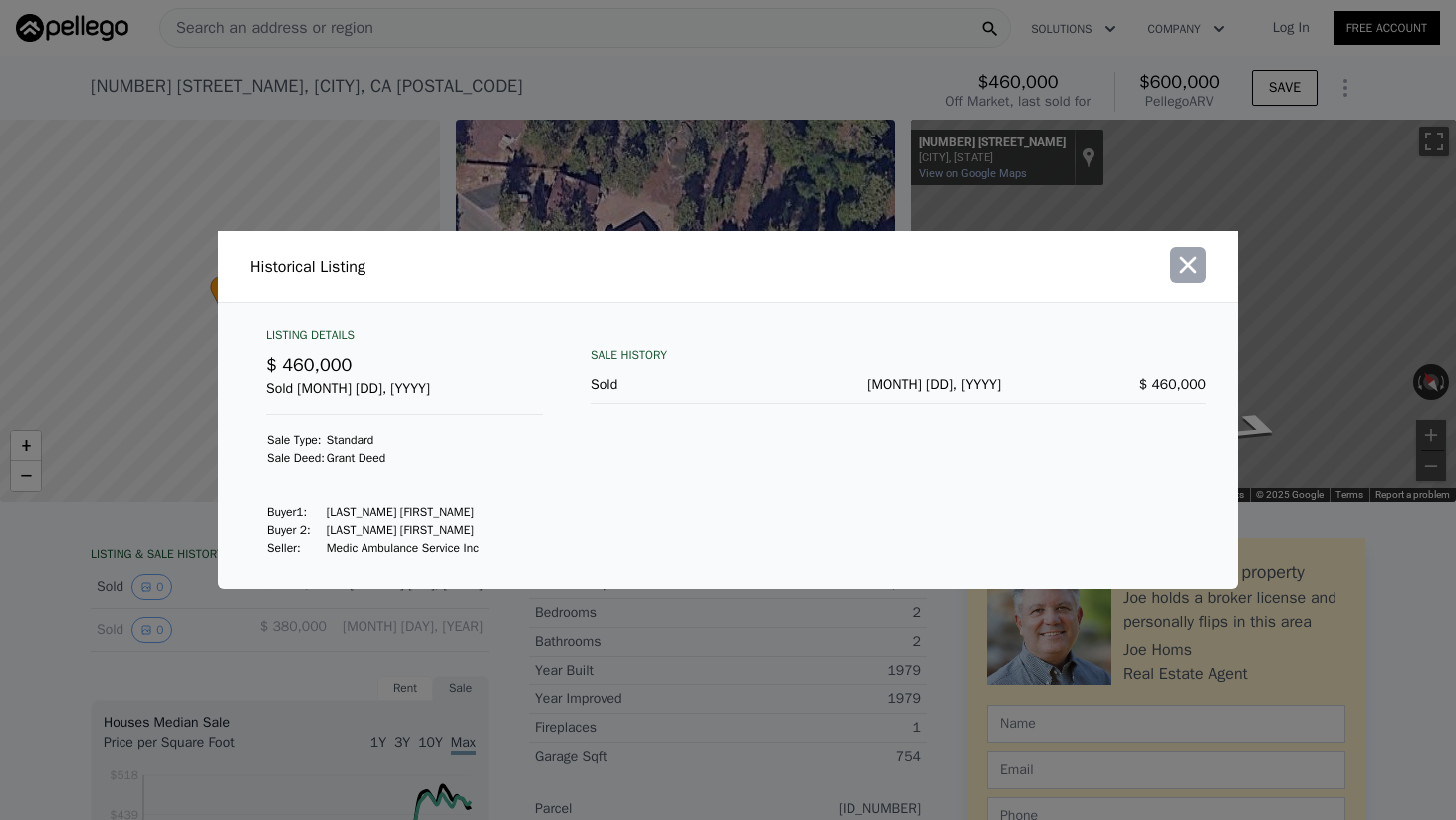 click 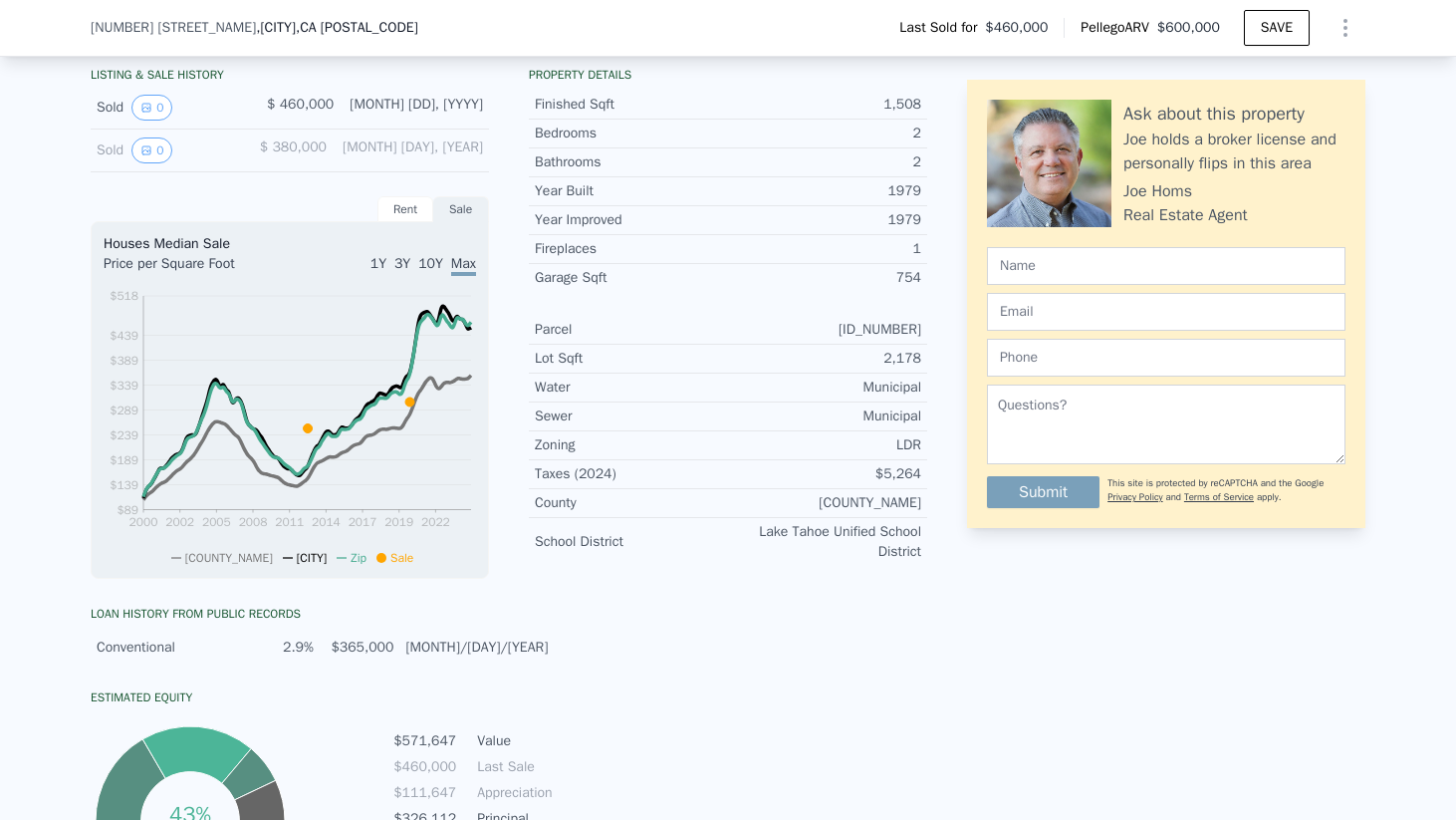 scroll, scrollTop: 619, scrollLeft: 0, axis: vertical 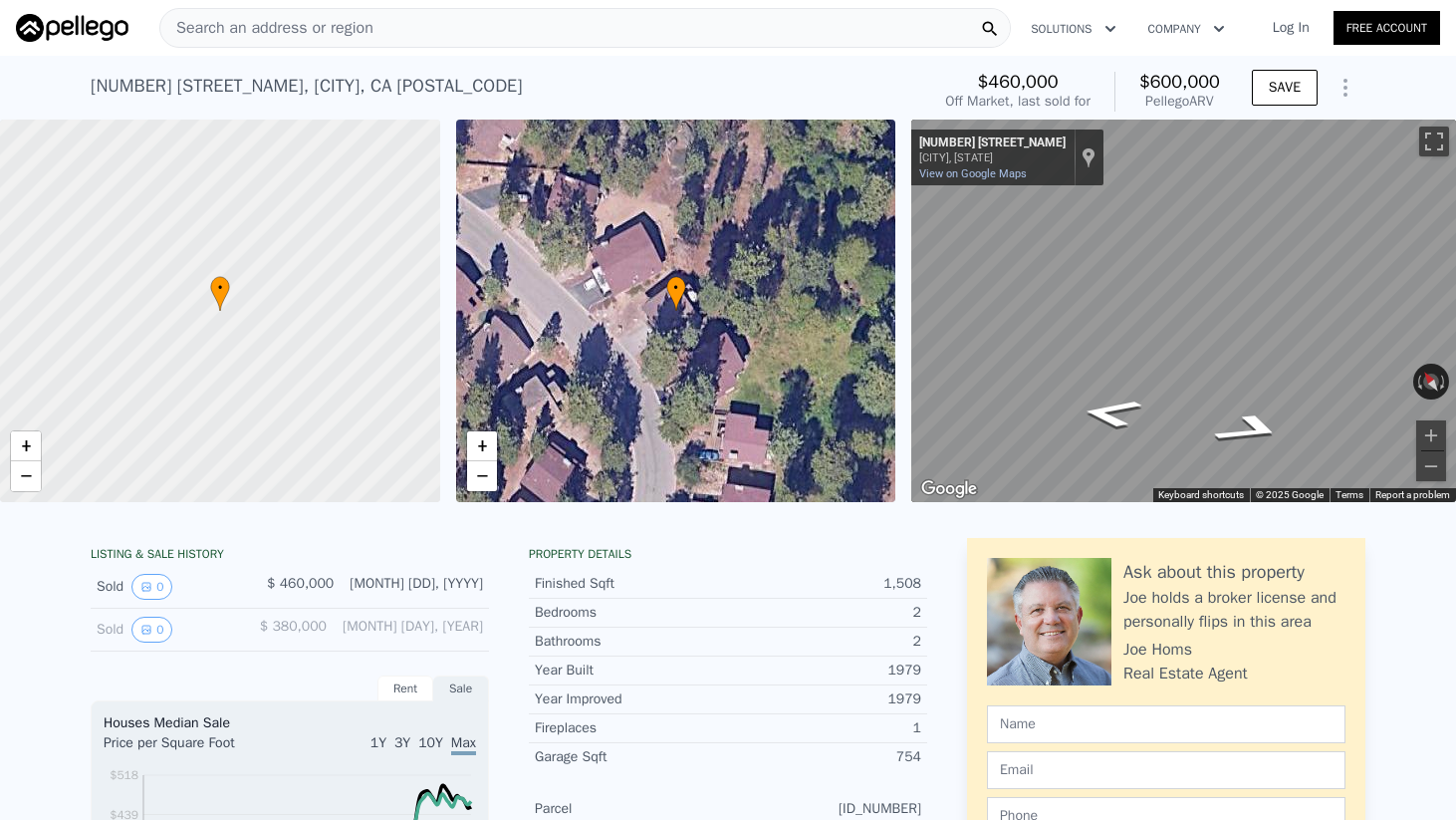click on "Search an address or region" at bounding box center [267, 28] 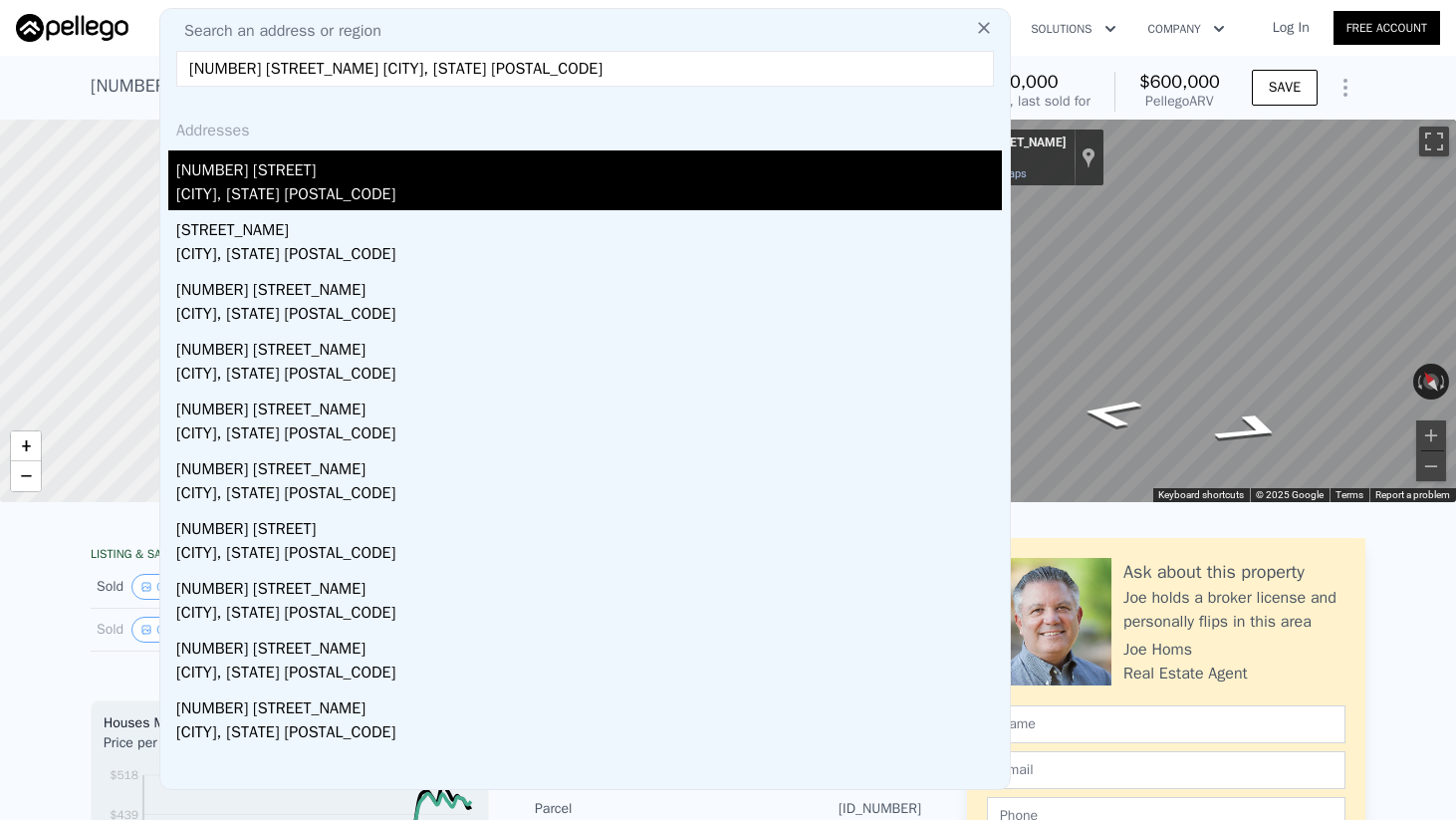 type on "[NUMBER] [STREET_NAME] [CITY], [STATE] [POSTAL_CODE]" 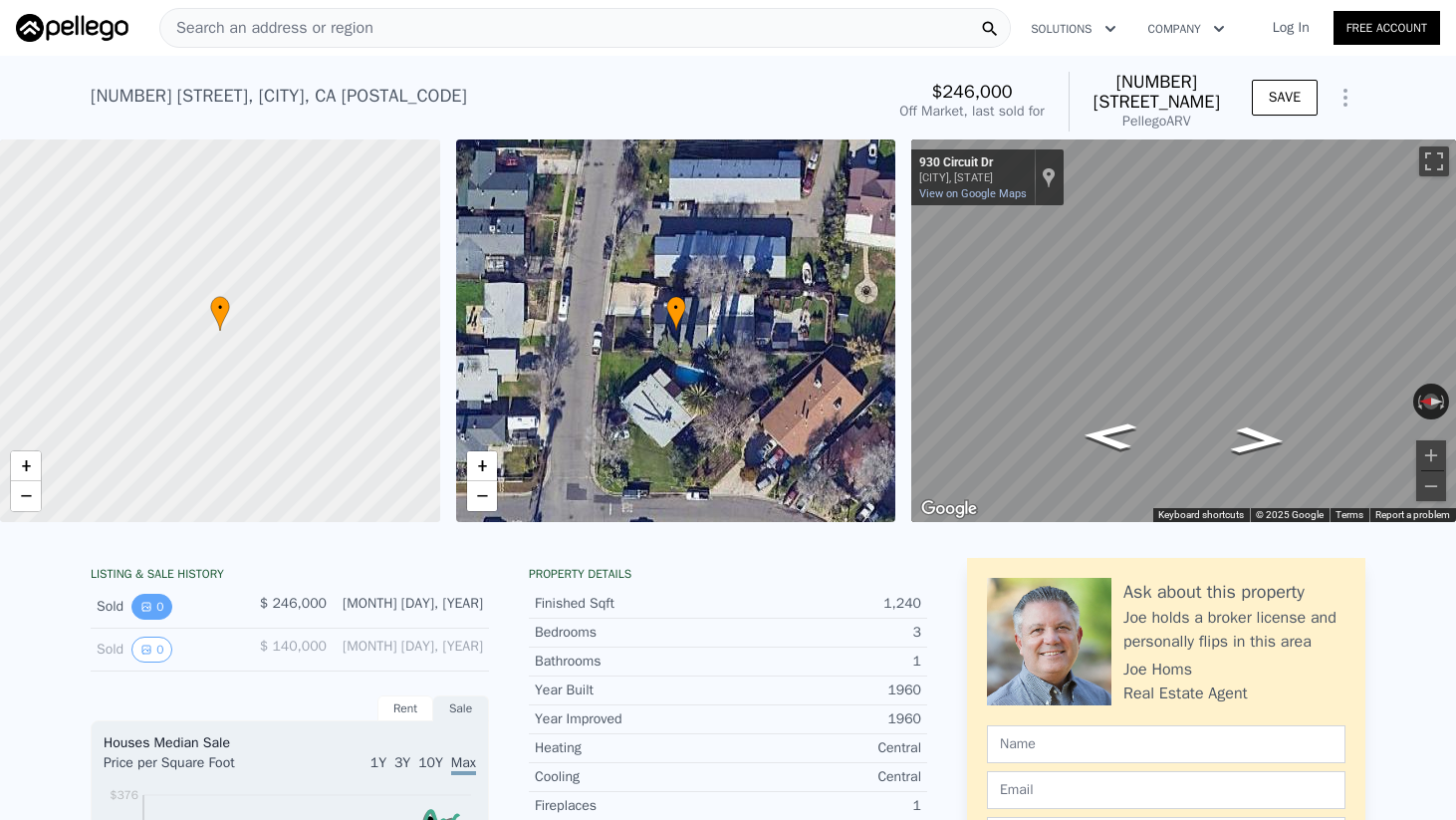 click on "0" at bounding box center [151, 607] 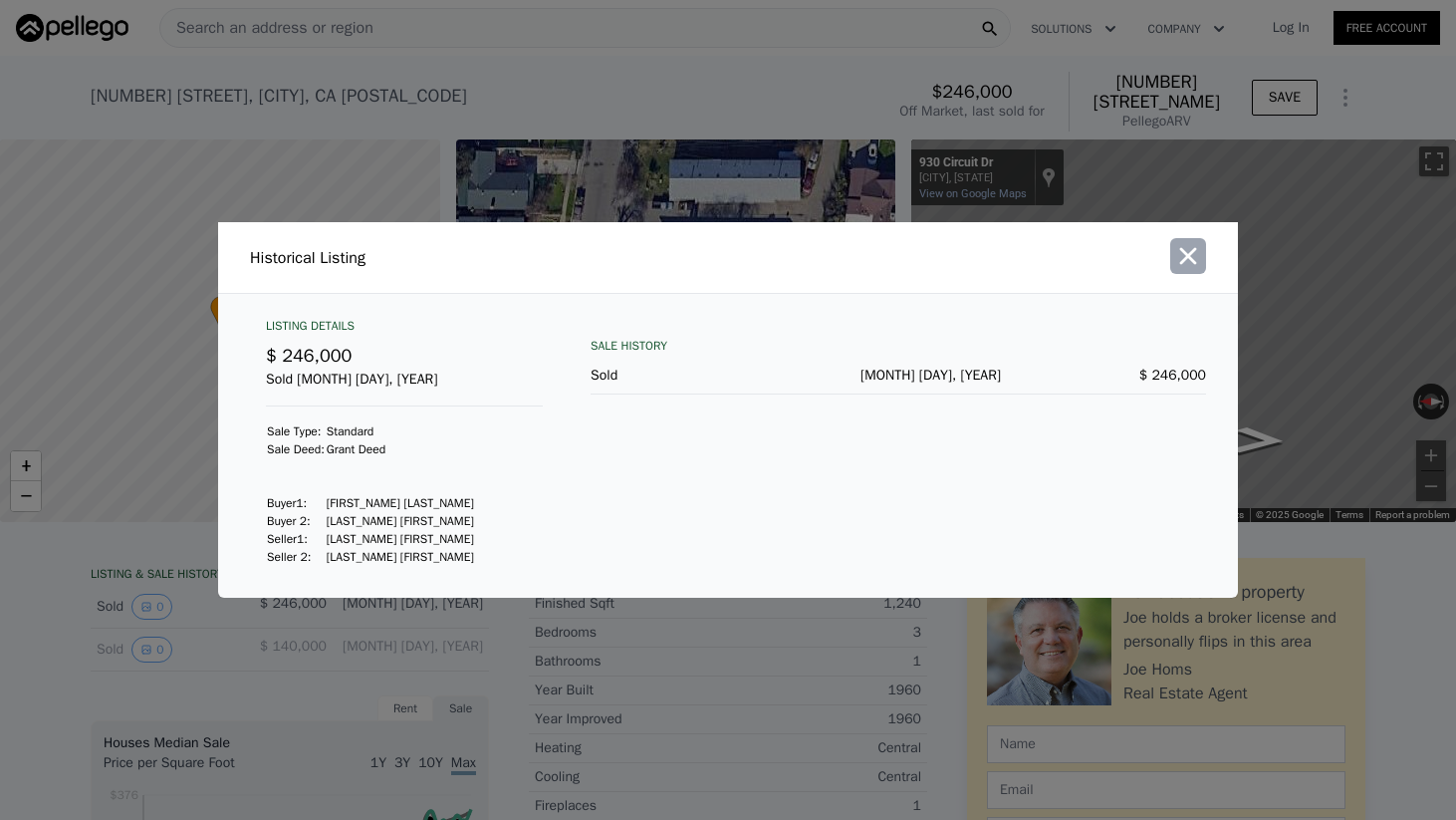 click 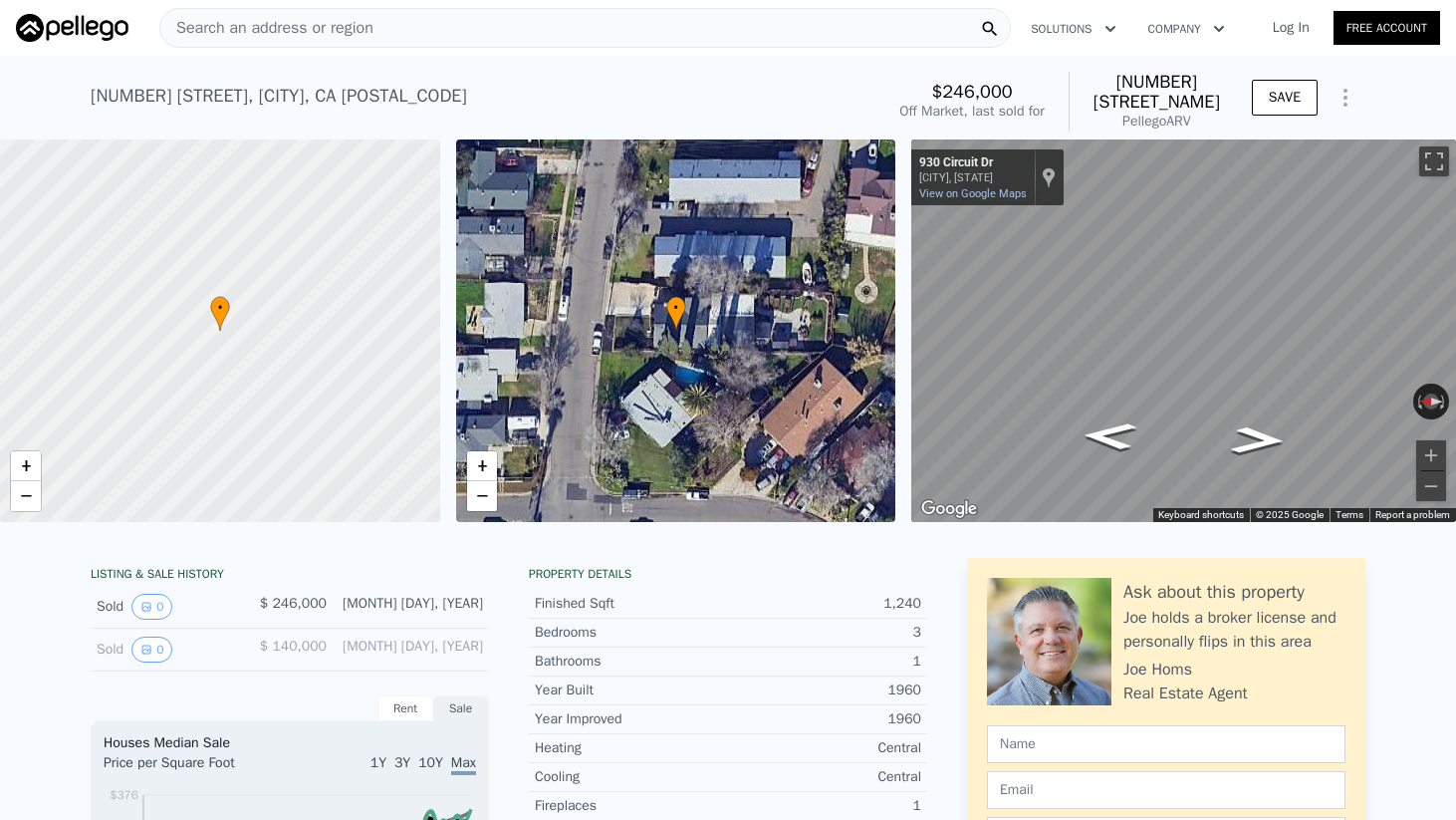 click on "Search an address or region" at bounding box center [585, 28] 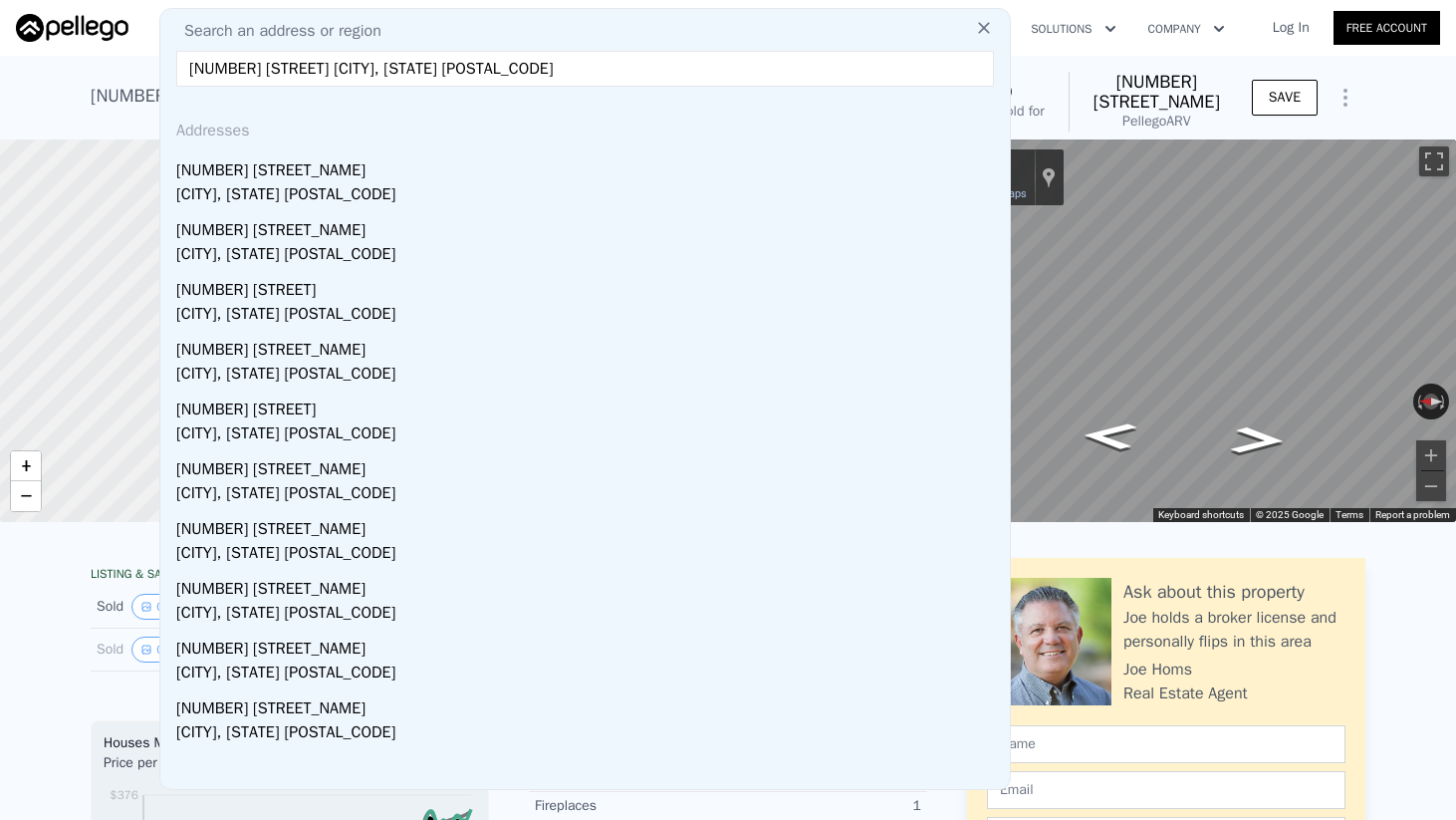 click on "[NUMBER] [STREET] [CITY], [STATE] [POSTAL_CODE]" at bounding box center [585, 69] 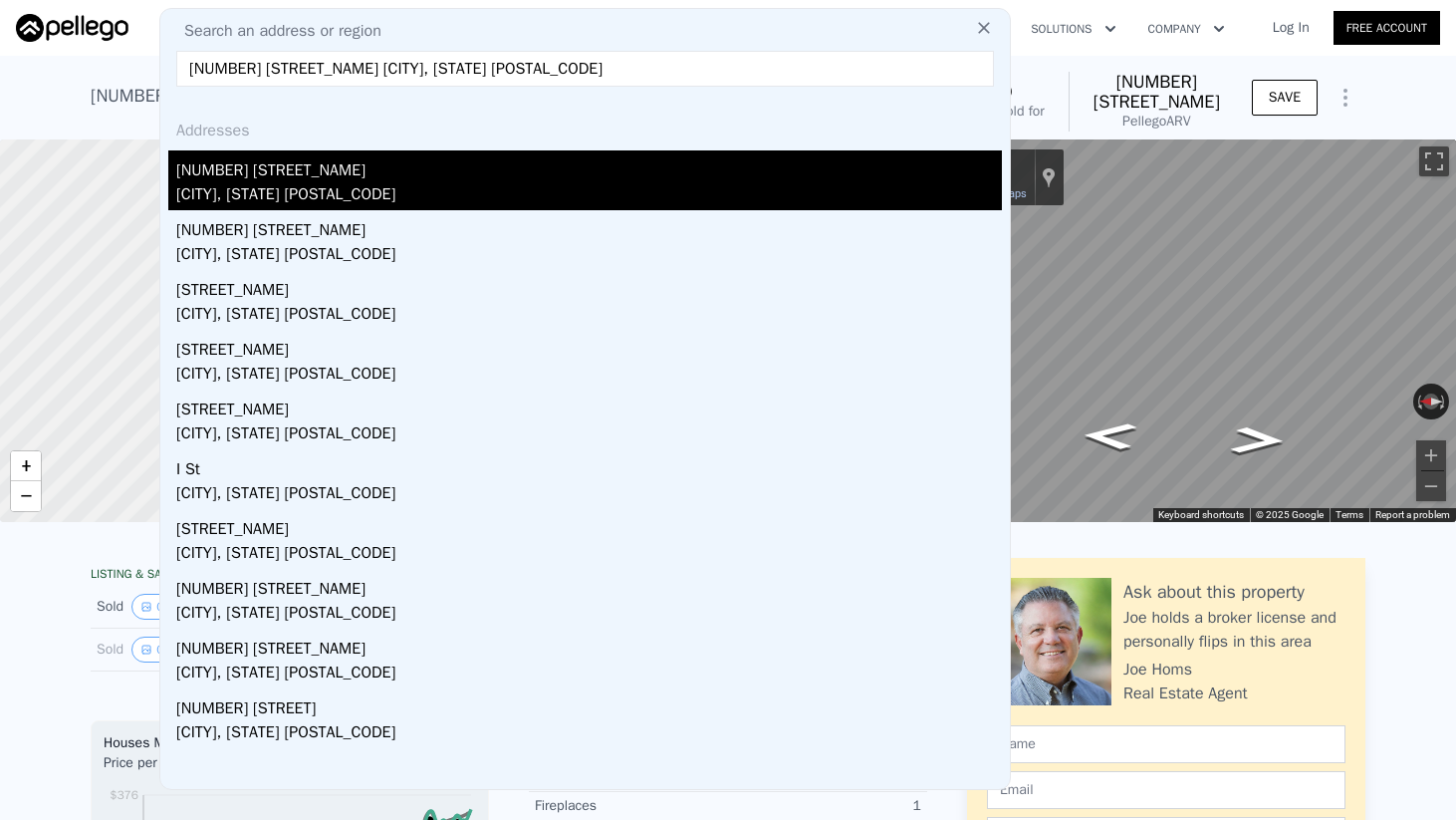 type on "[NUMBER] [STREET_NAME] [CITY], [STATE] [POSTAL_CODE]" 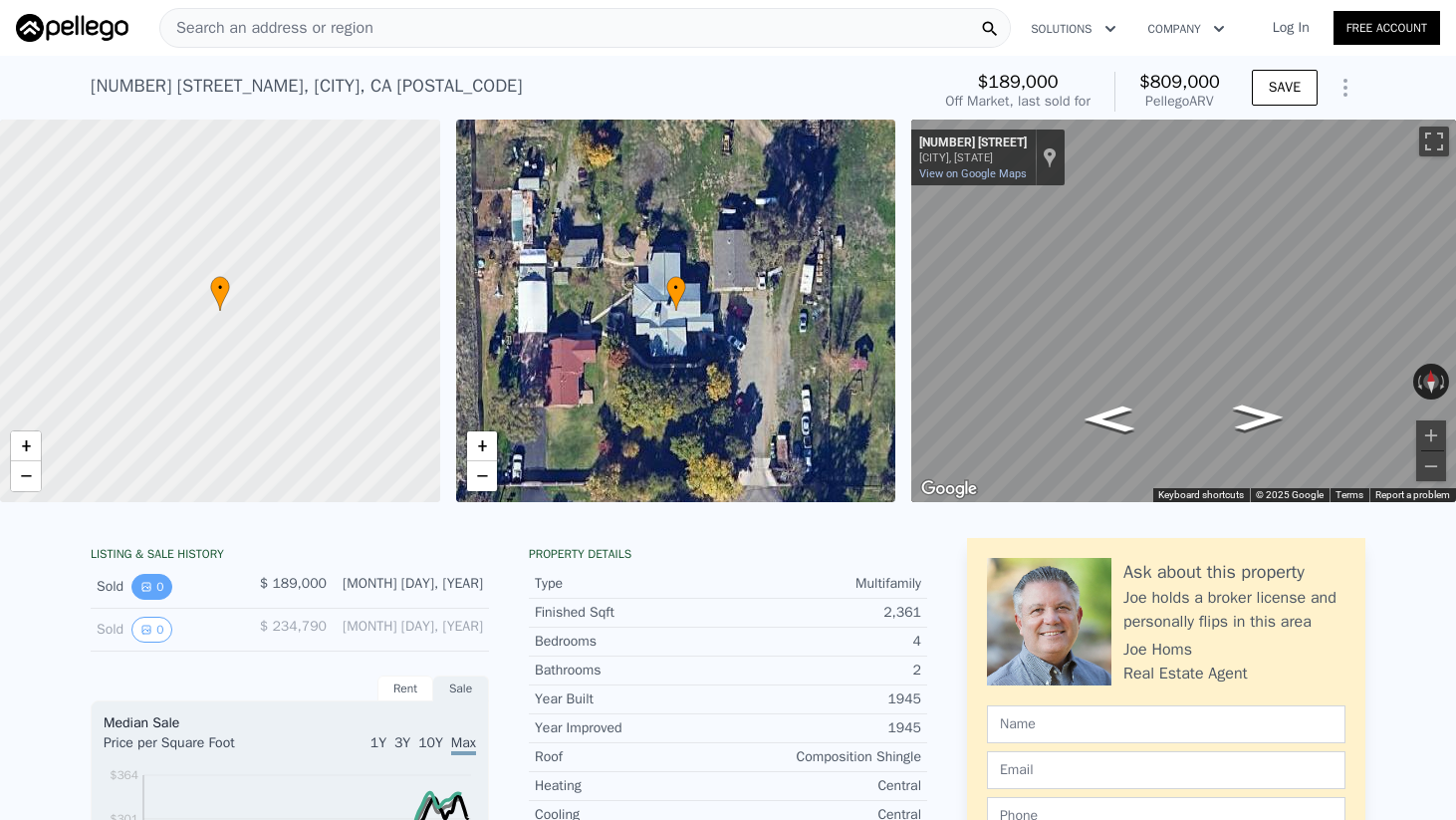click 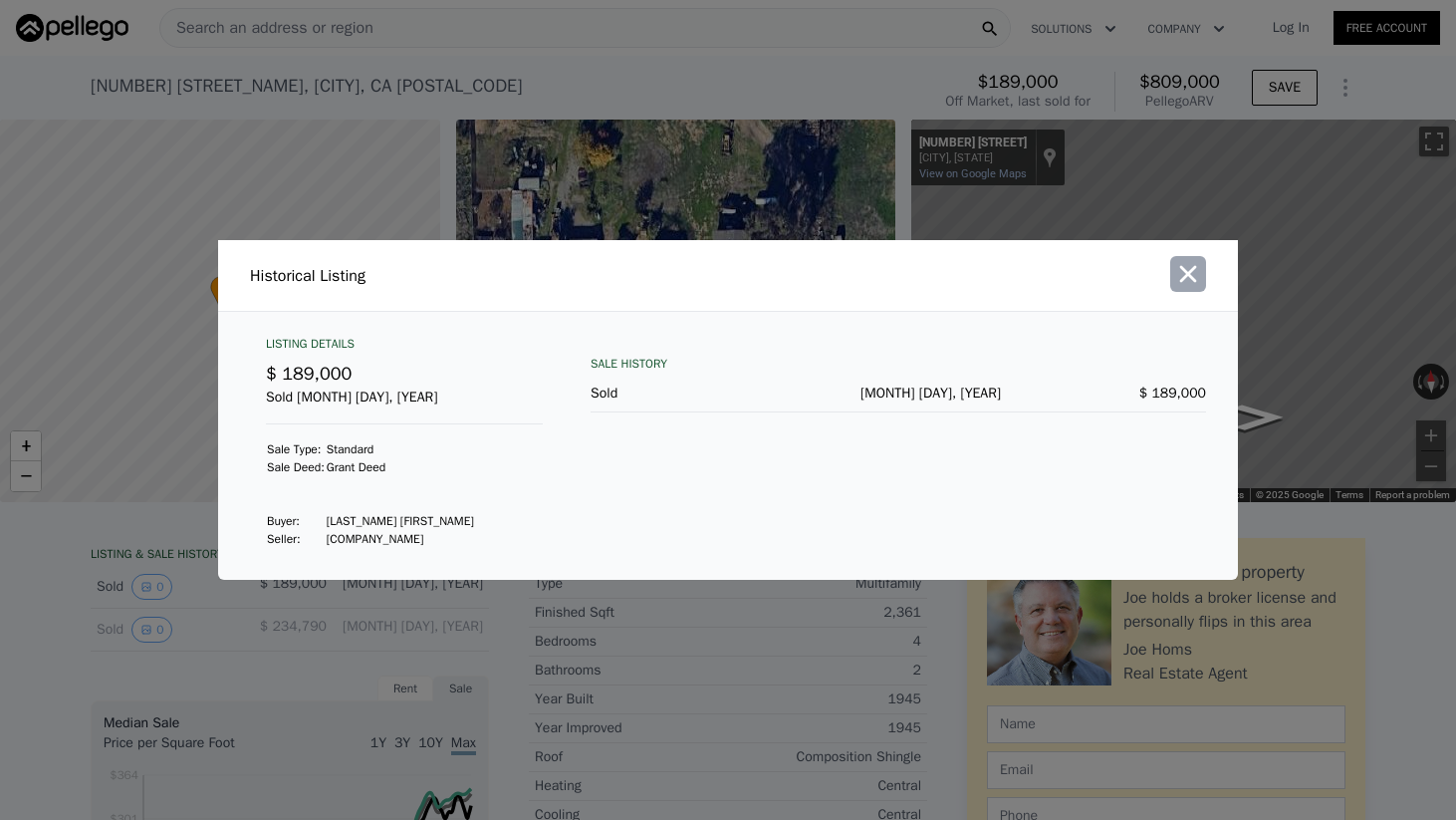click 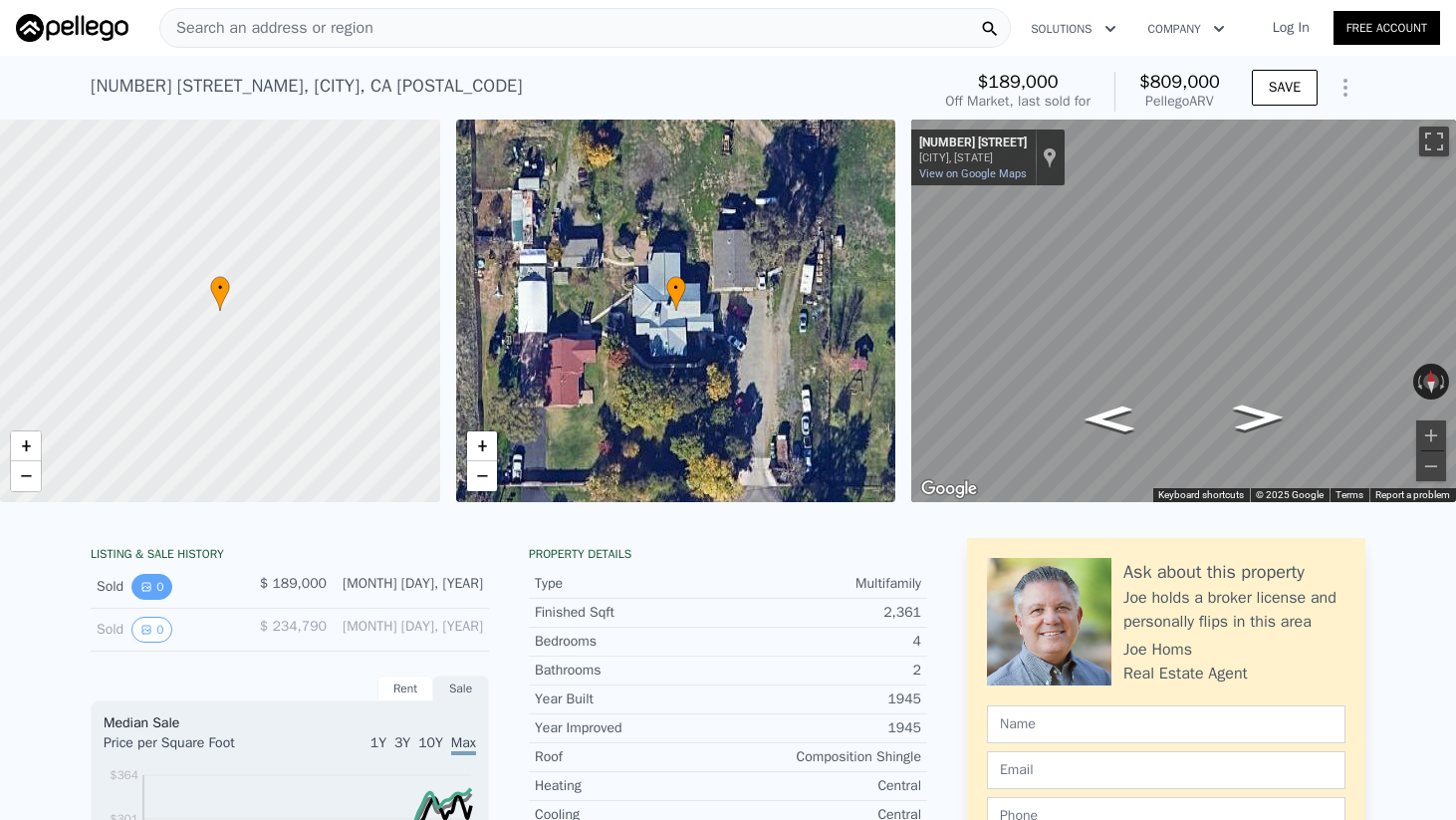 click on "0" at bounding box center [151, 587] 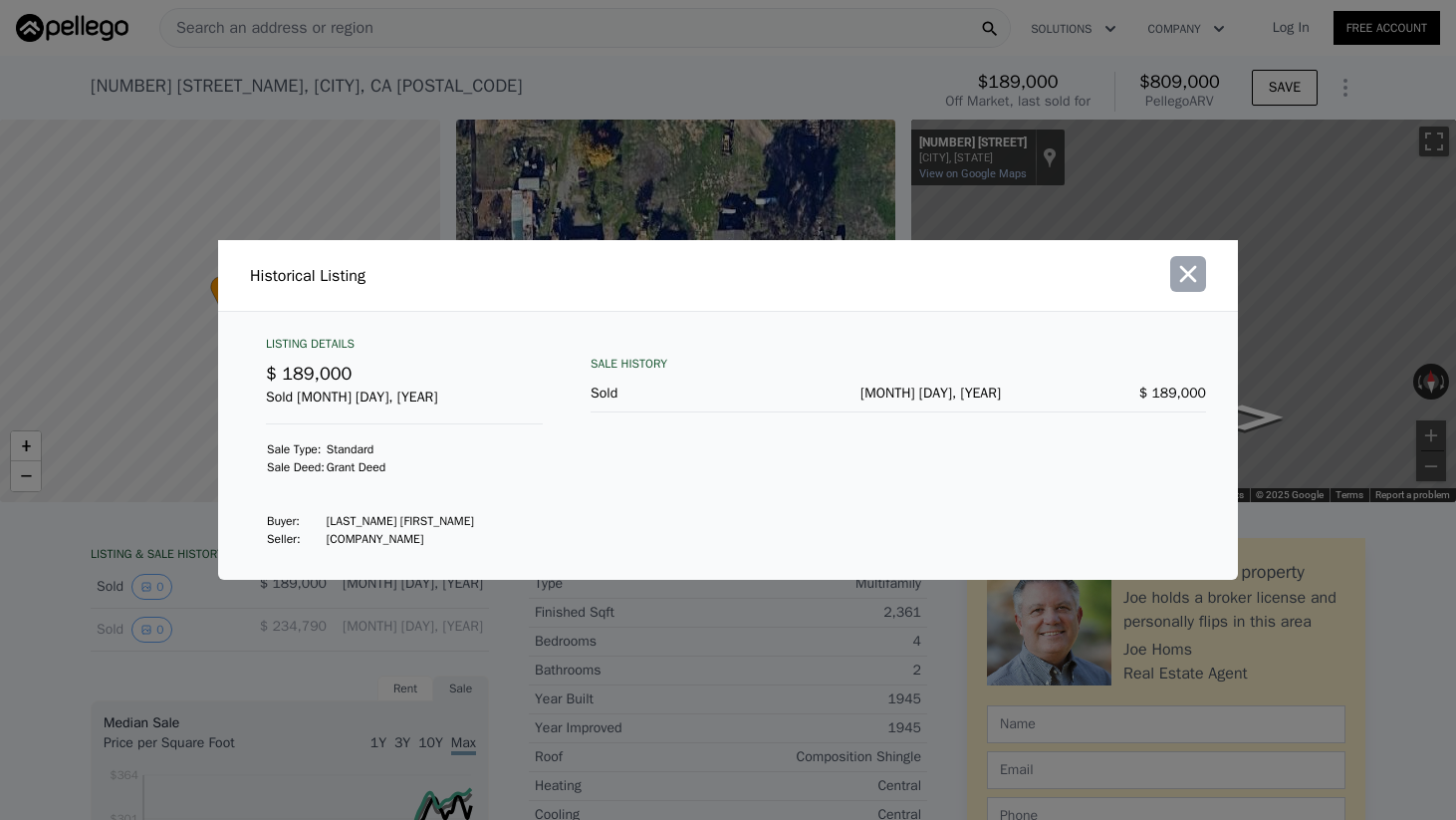 click 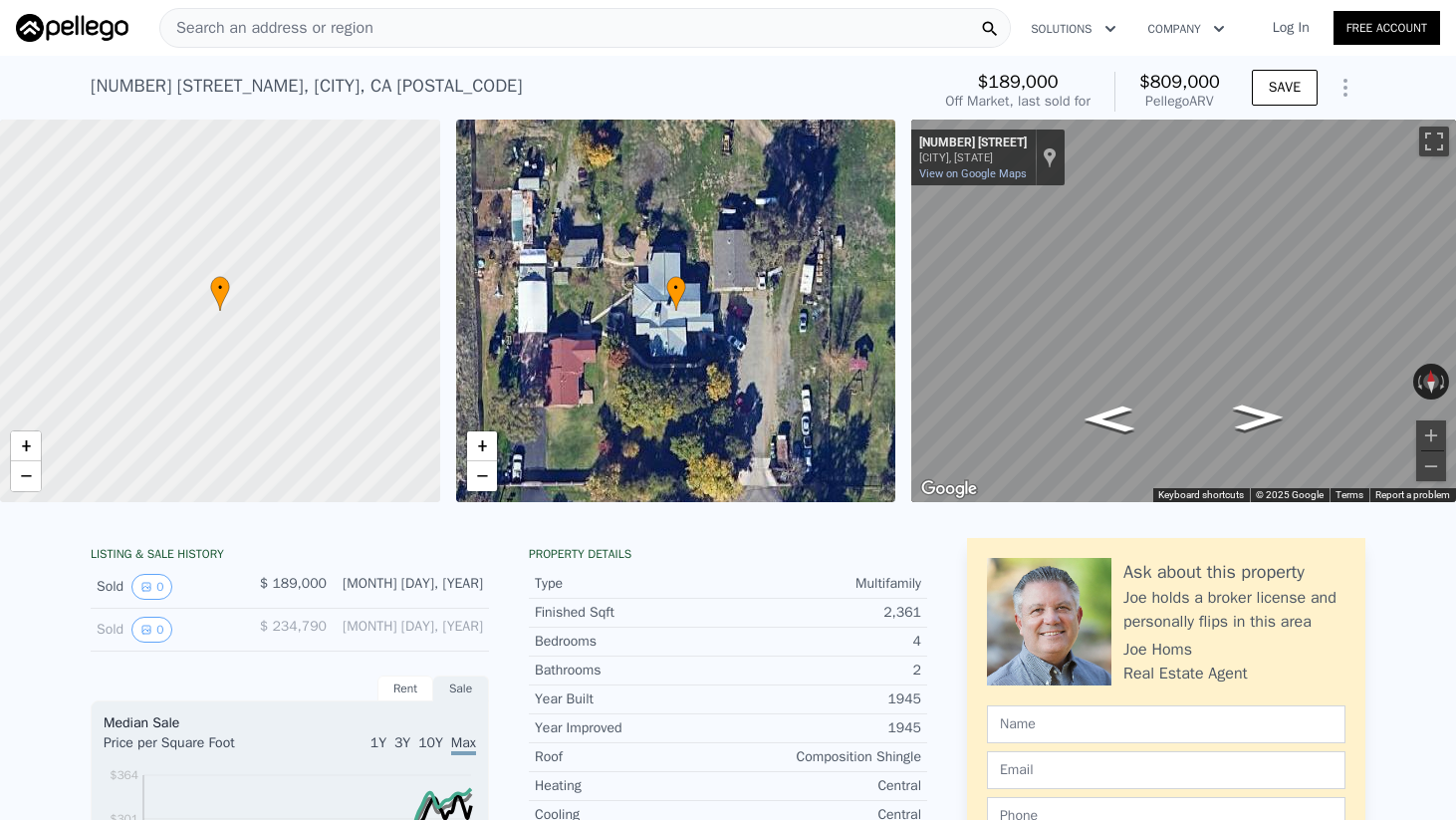 type on "2" 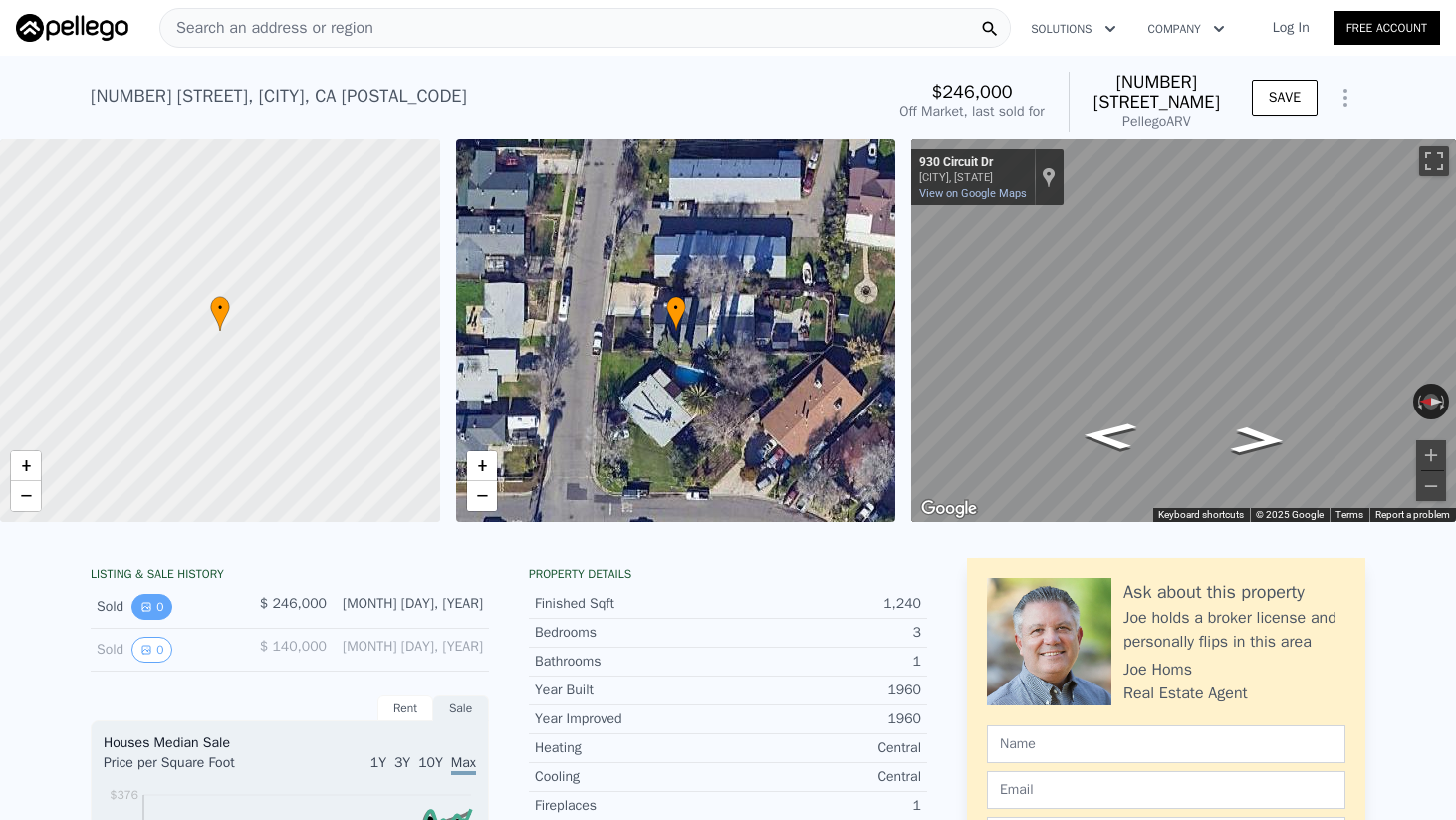 click on "0" at bounding box center [151, 607] 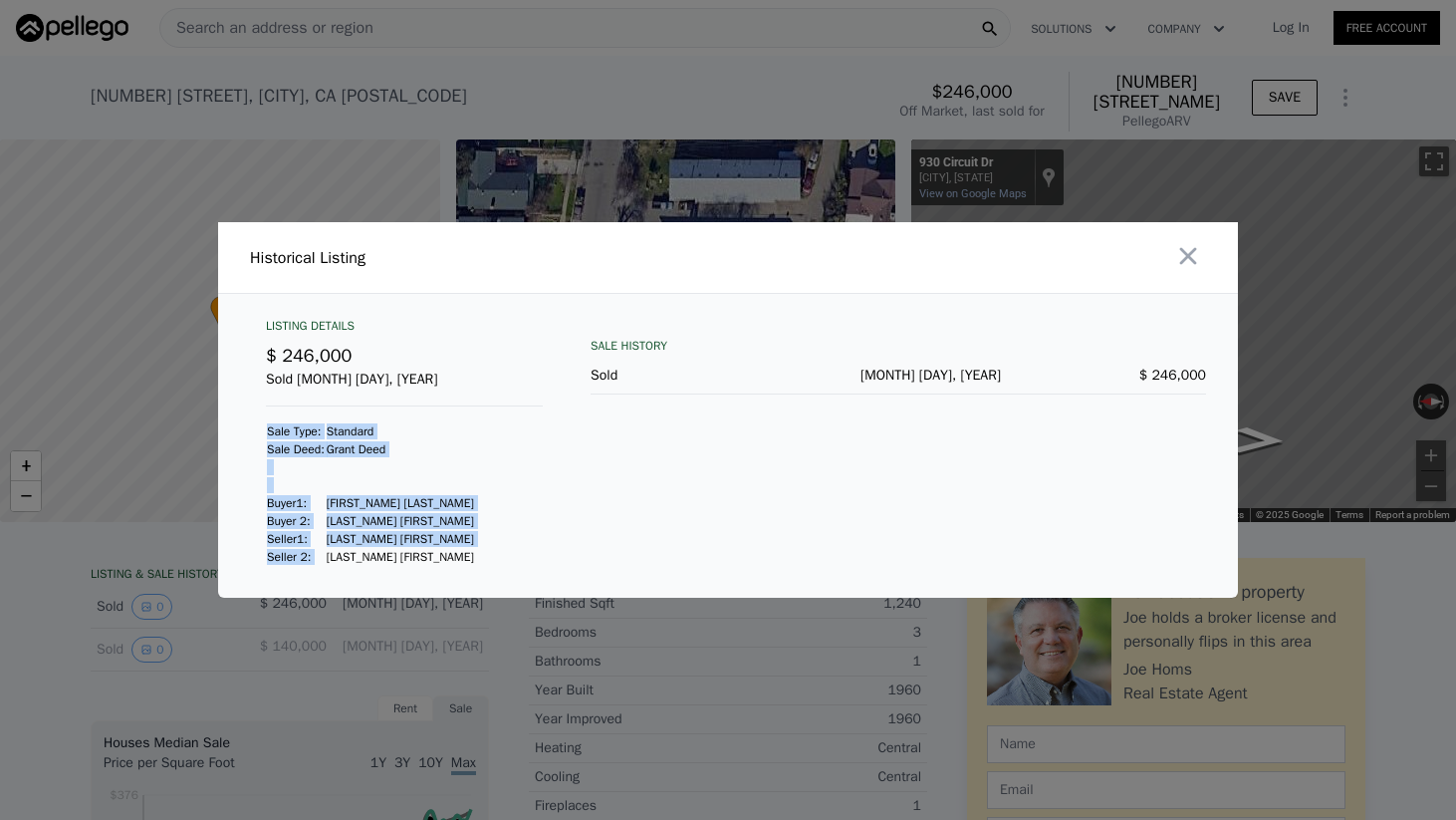 drag, startPoint x: 443, startPoint y: 551, endPoint x: 332, endPoint y: 560, distance: 111.36427 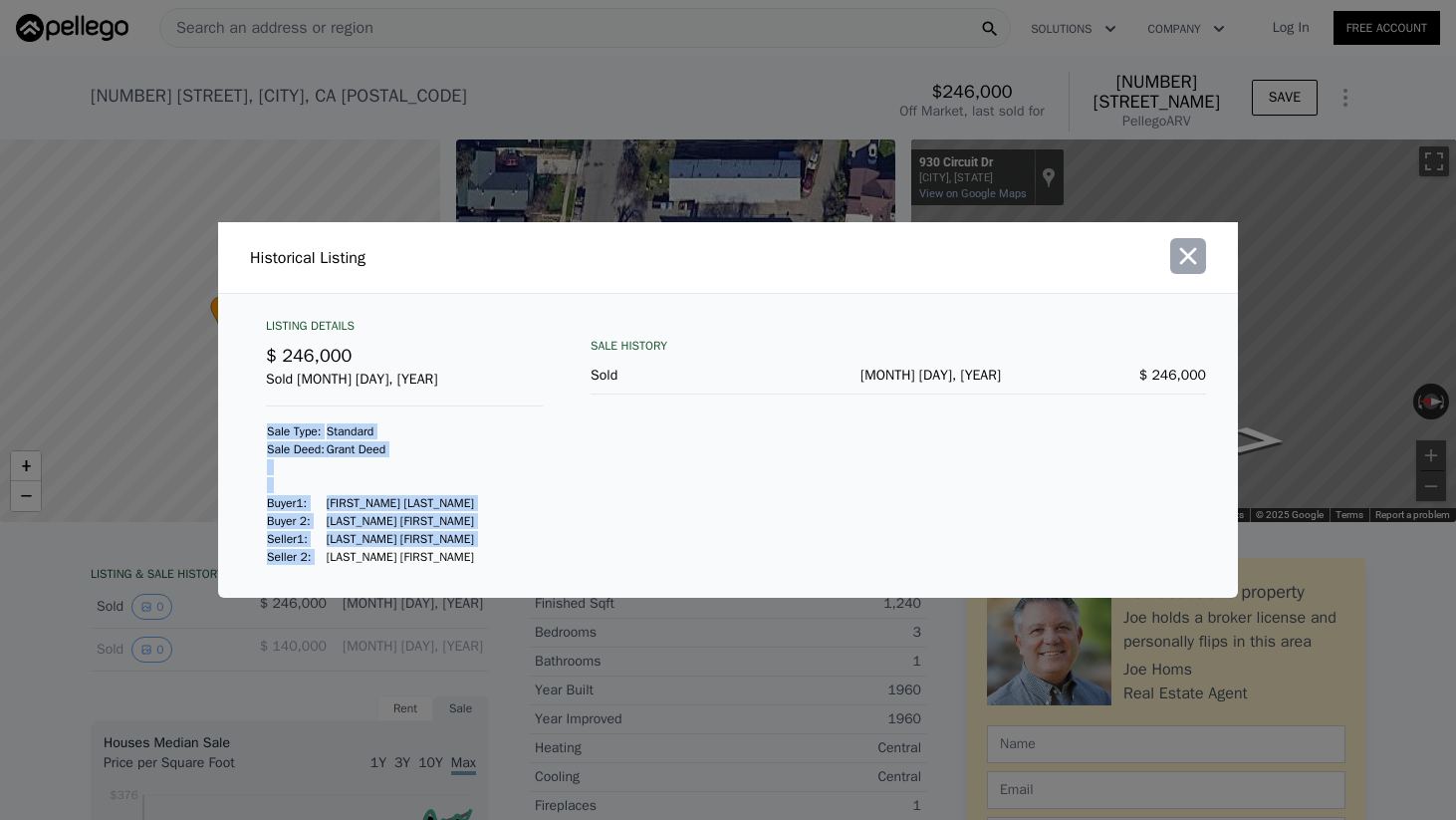 click 